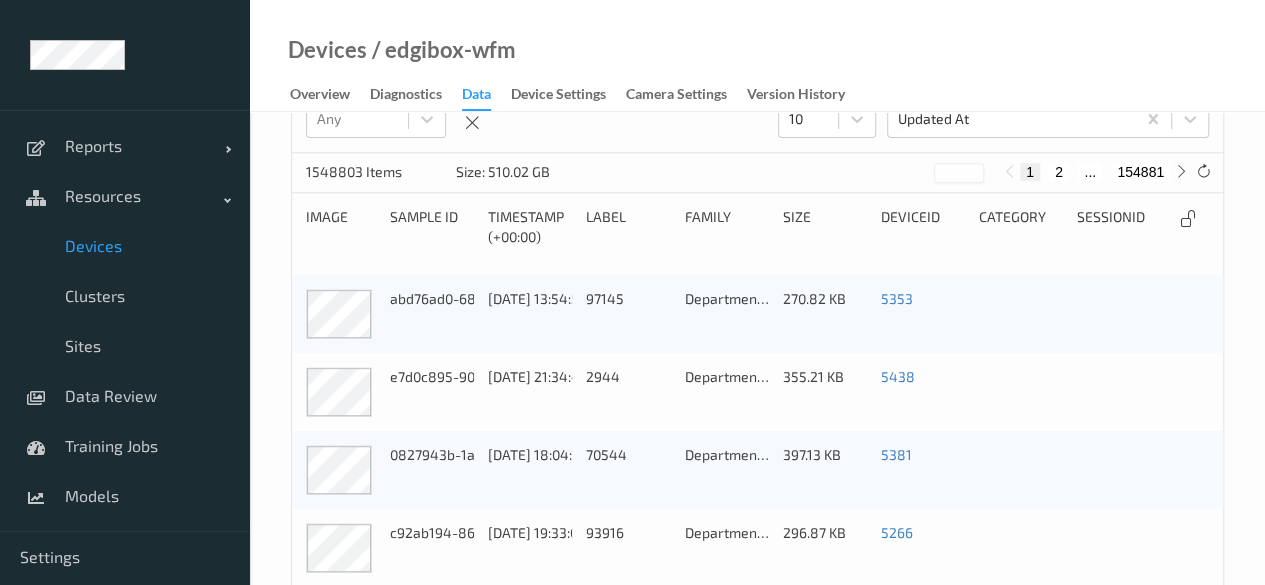 scroll, scrollTop: 324, scrollLeft: 0, axis: vertical 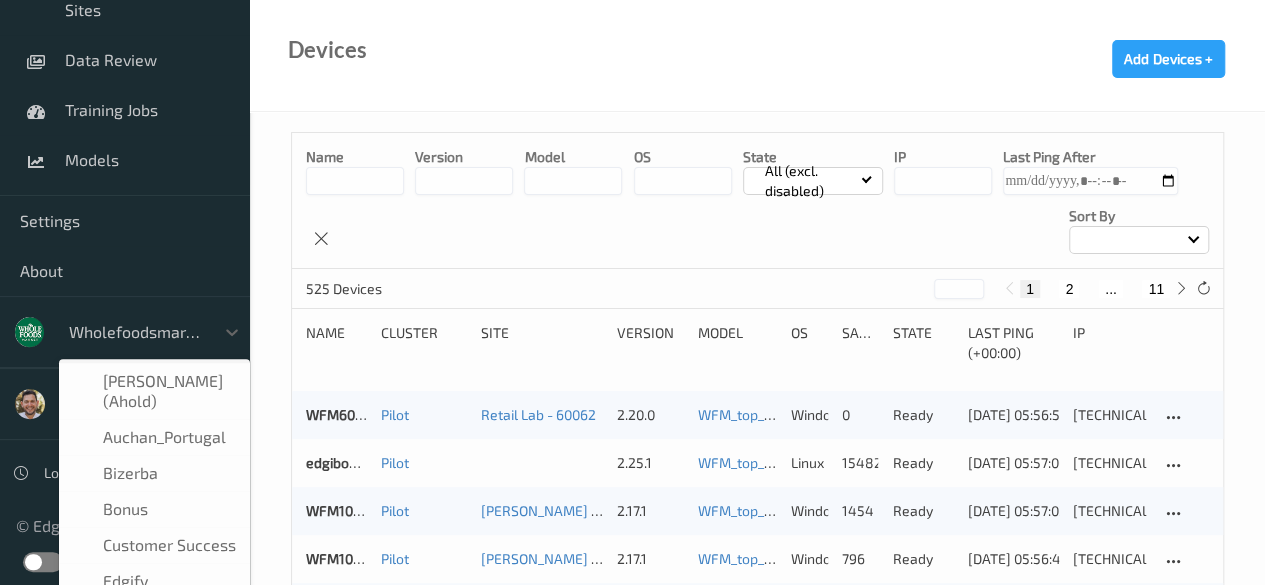 click at bounding box center (136, 332) 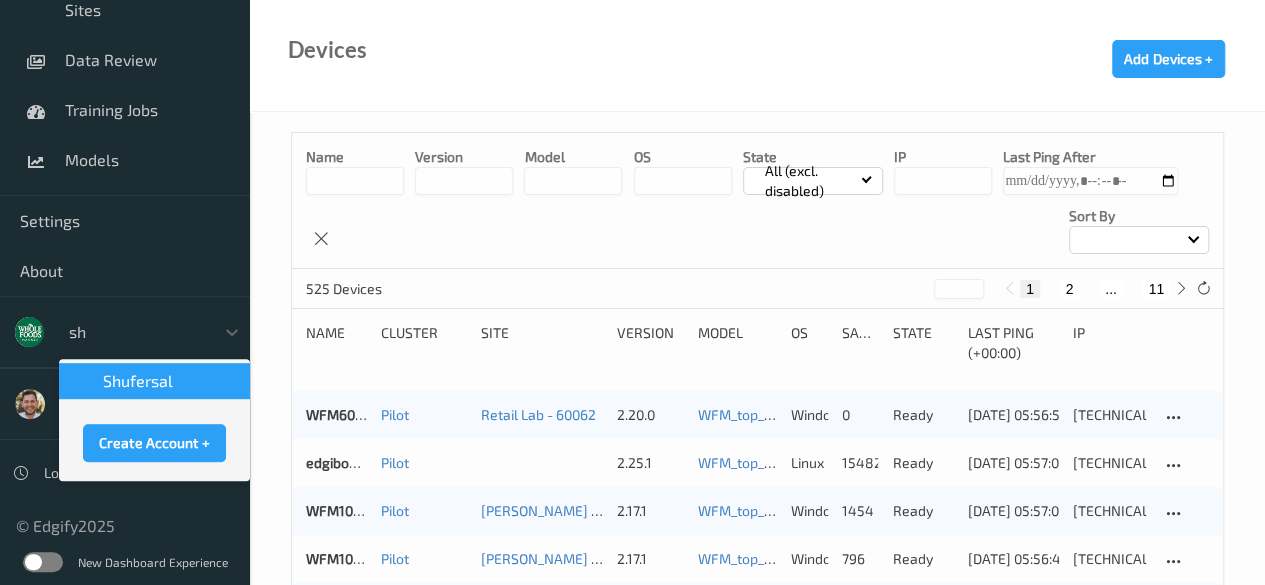 type on "shu" 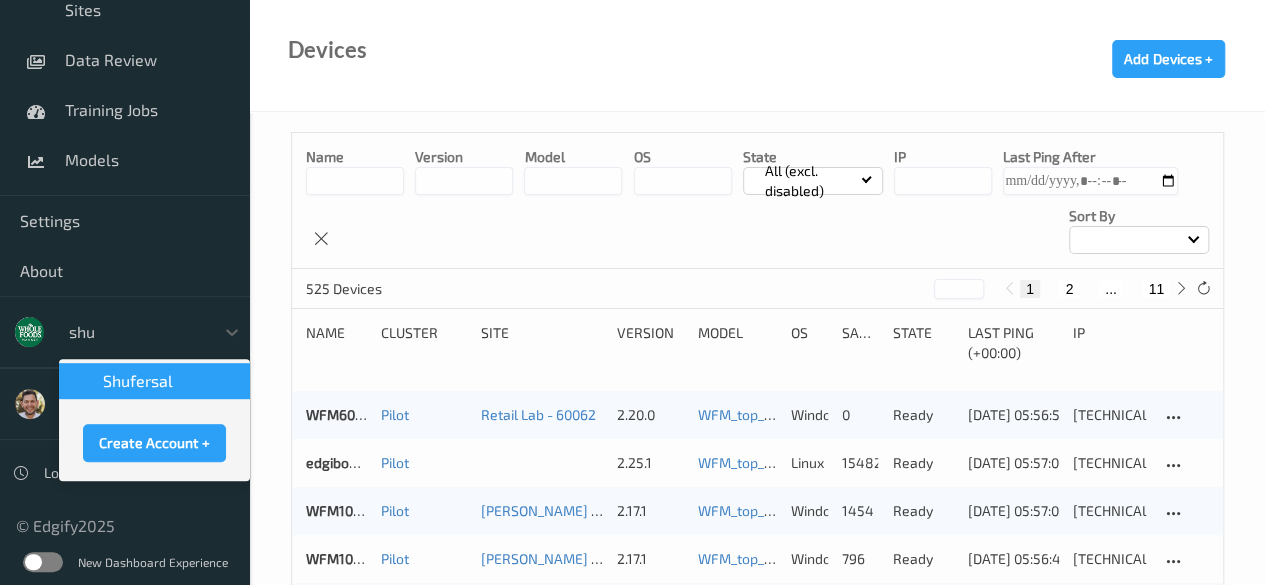 type 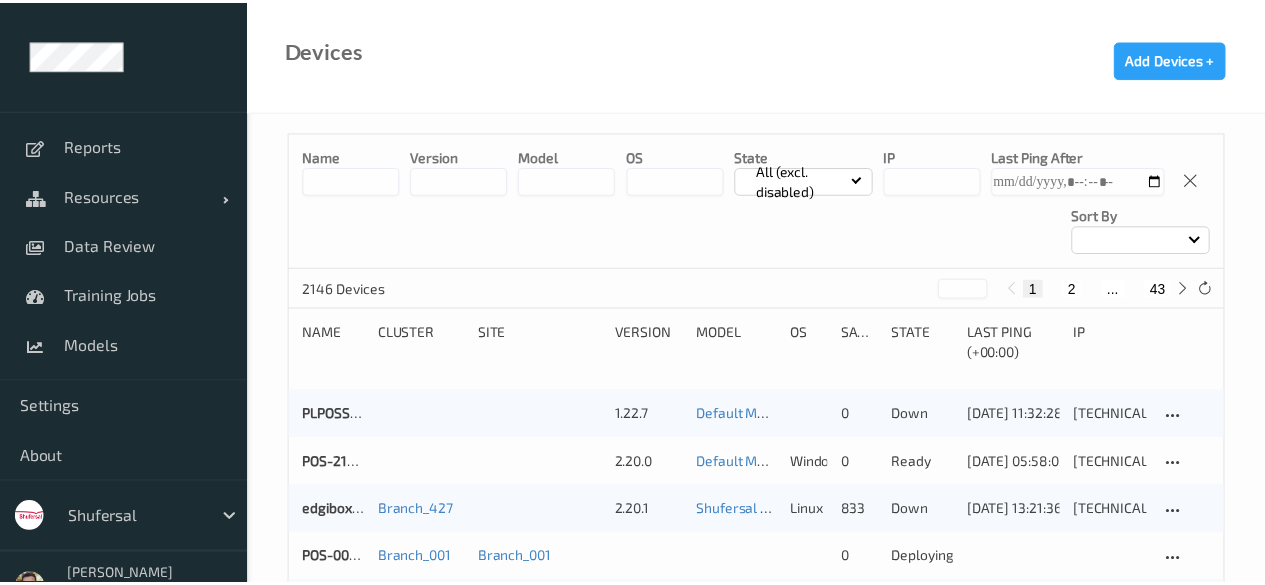 scroll, scrollTop: 0, scrollLeft: 0, axis: both 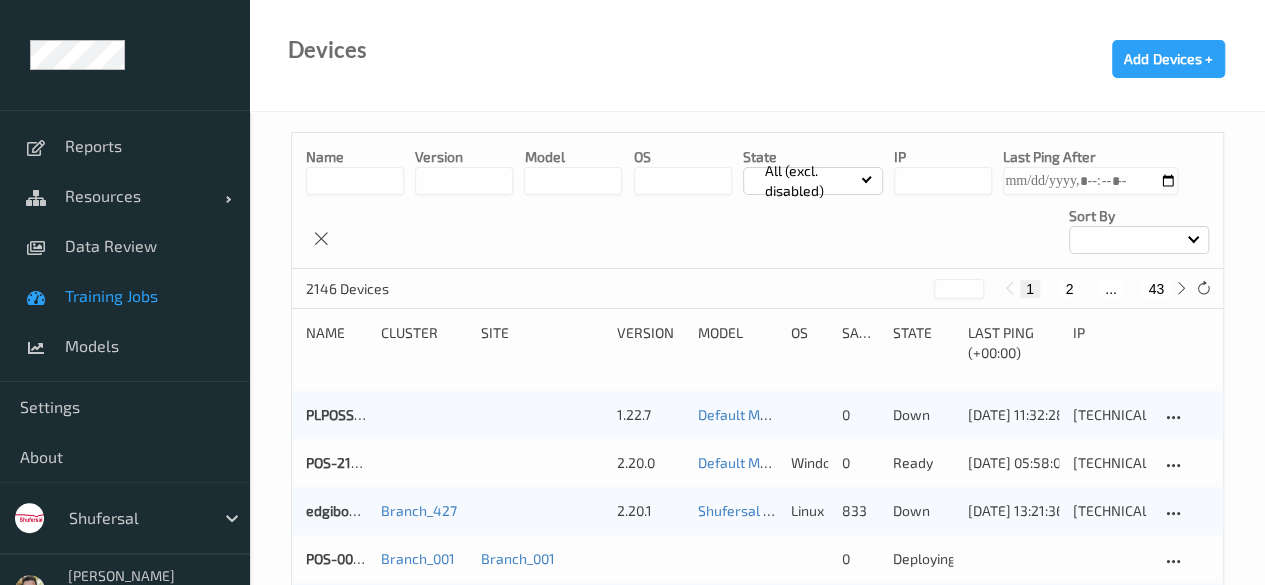 click on "Training Jobs" at bounding box center [147, 296] 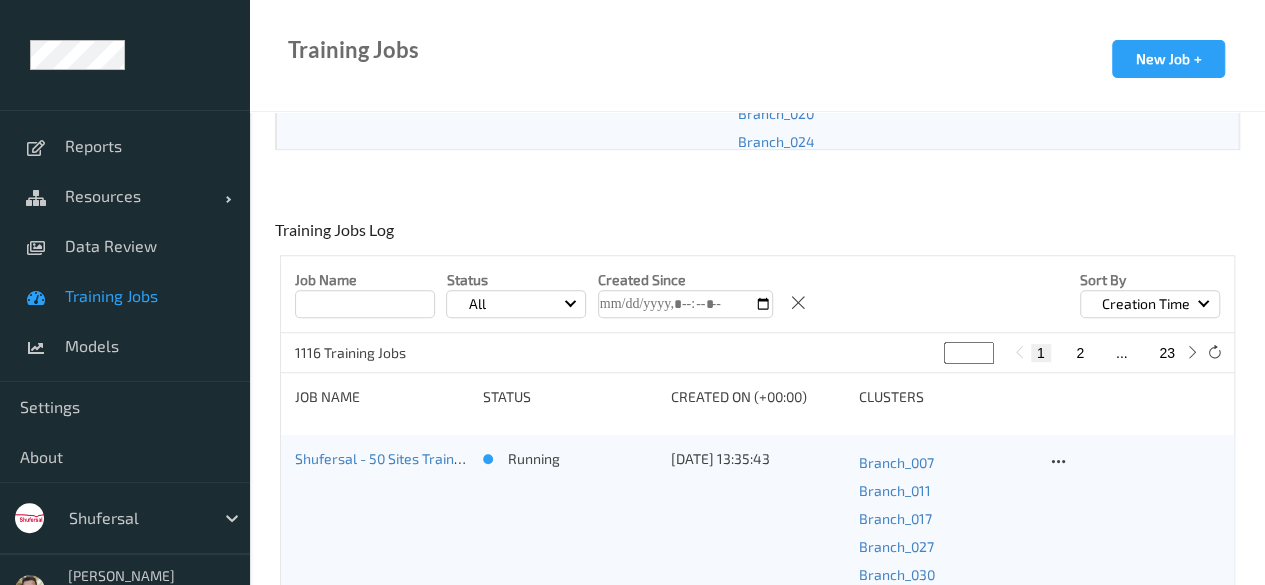 scroll, scrollTop: 328, scrollLeft: 0, axis: vertical 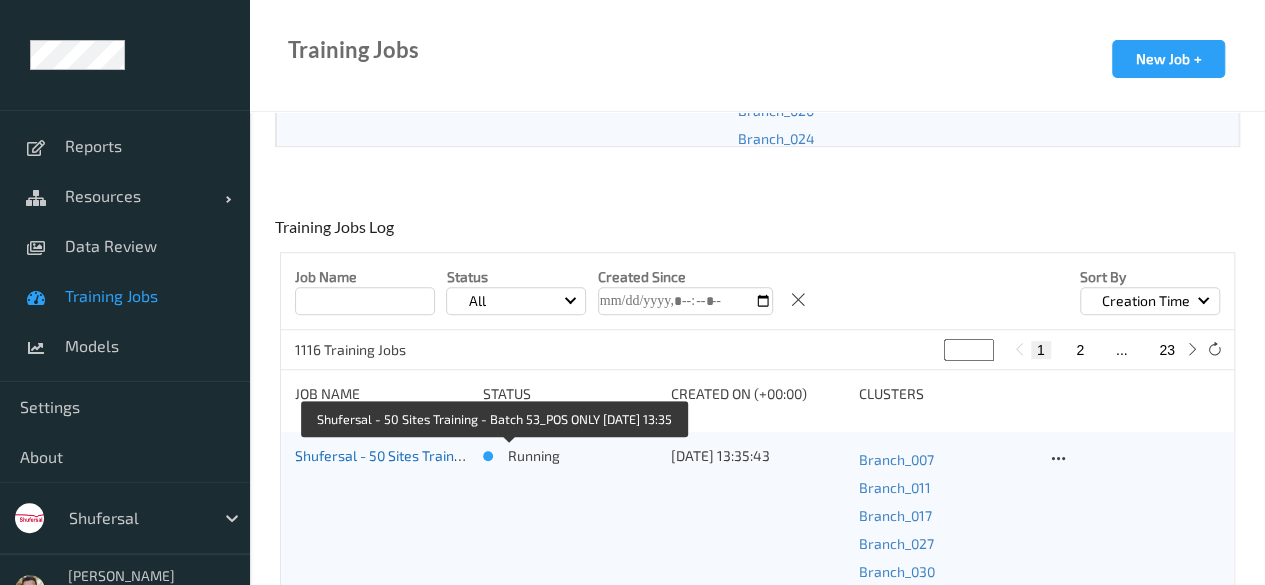 click on "Shufersal - 50 Sites Training - Batch 53_POS ONLY [DATE] 13:35" at bounding box center (492, 455) 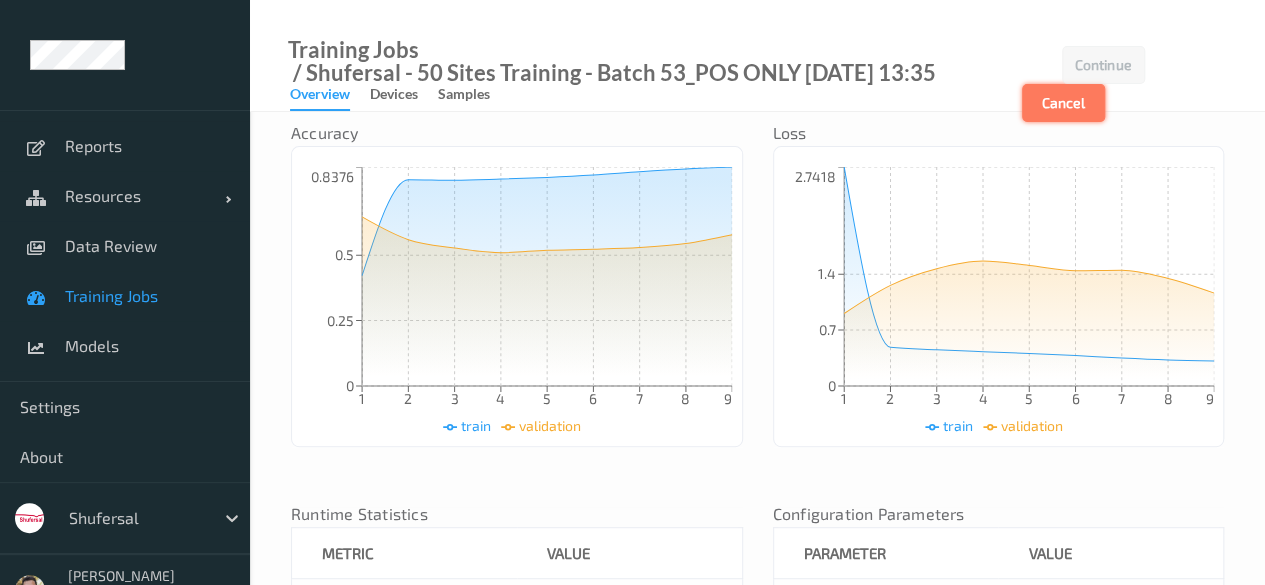 scroll, scrollTop: 121, scrollLeft: 0, axis: vertical 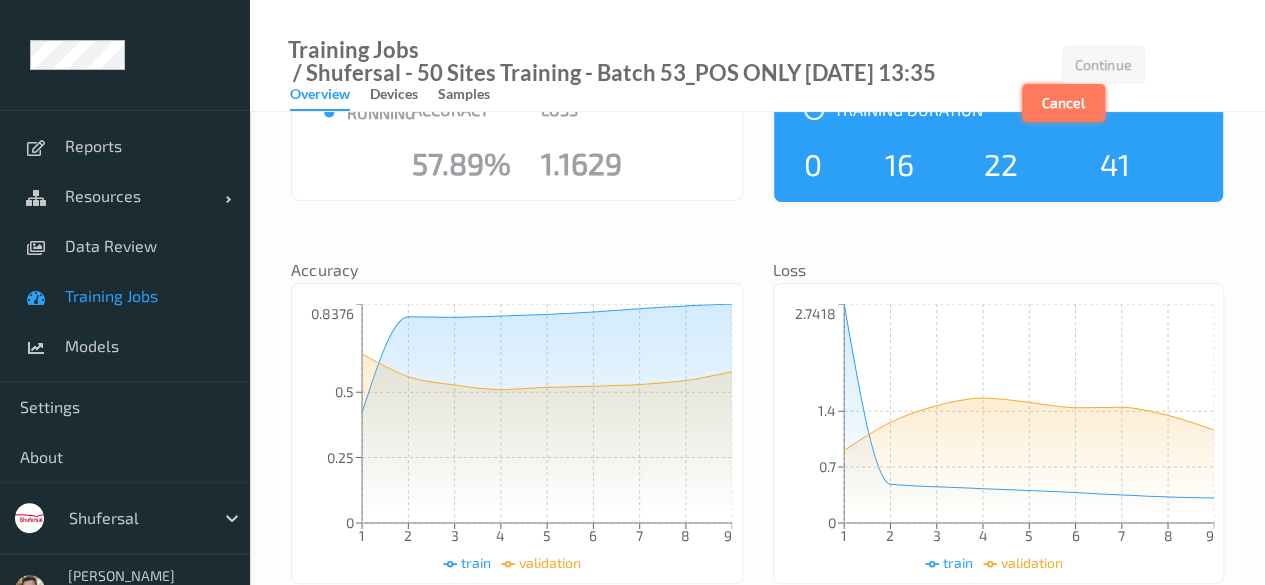 click on "Cancel" at bounding box center [1063, 103] 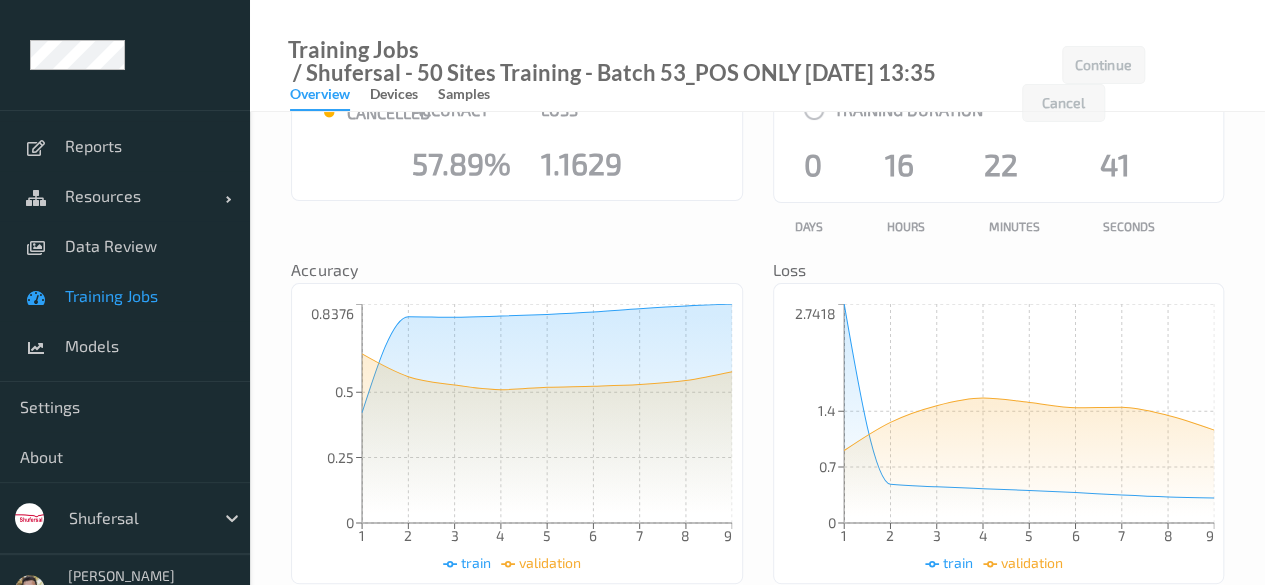 click on "Training Jobs" at bounding box center [147, 296] 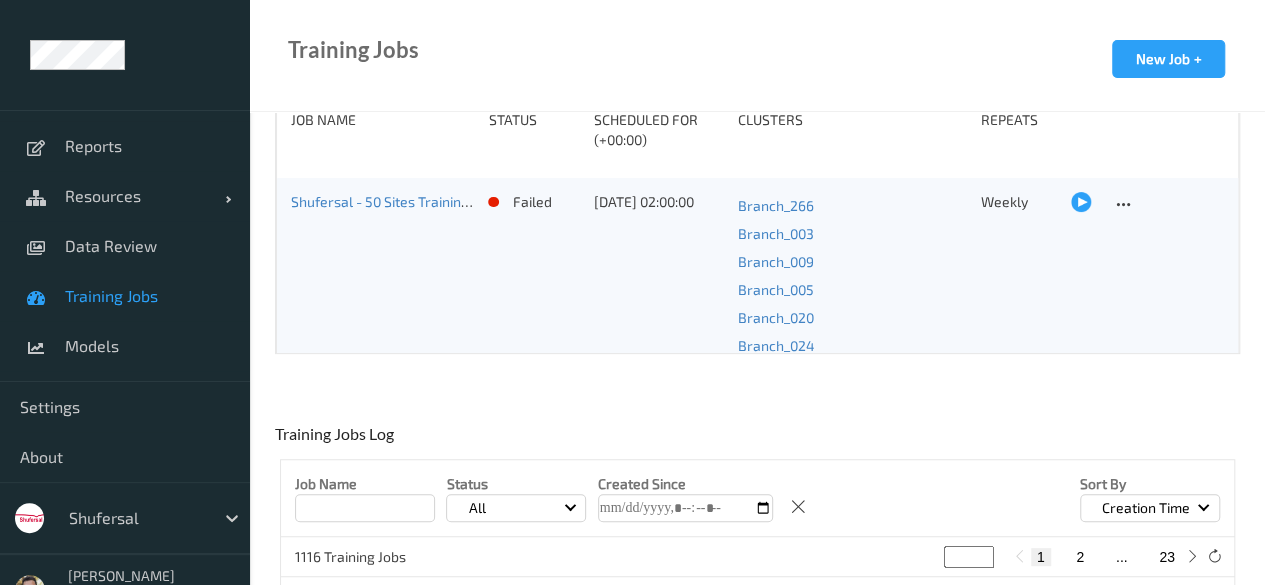 scroll, scrollTop: 0, scrollLeft: 0, axis: both 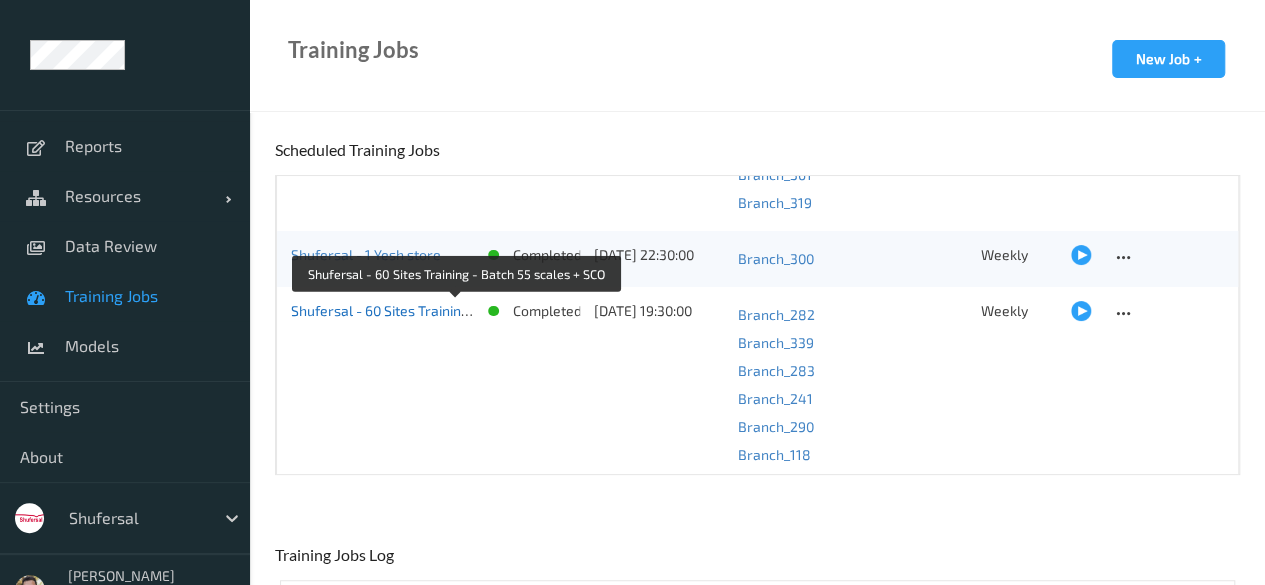 click on "Shufersal - 60 Sites Training - Batch 55 scales + SCO" at bounding box center (455, 310) 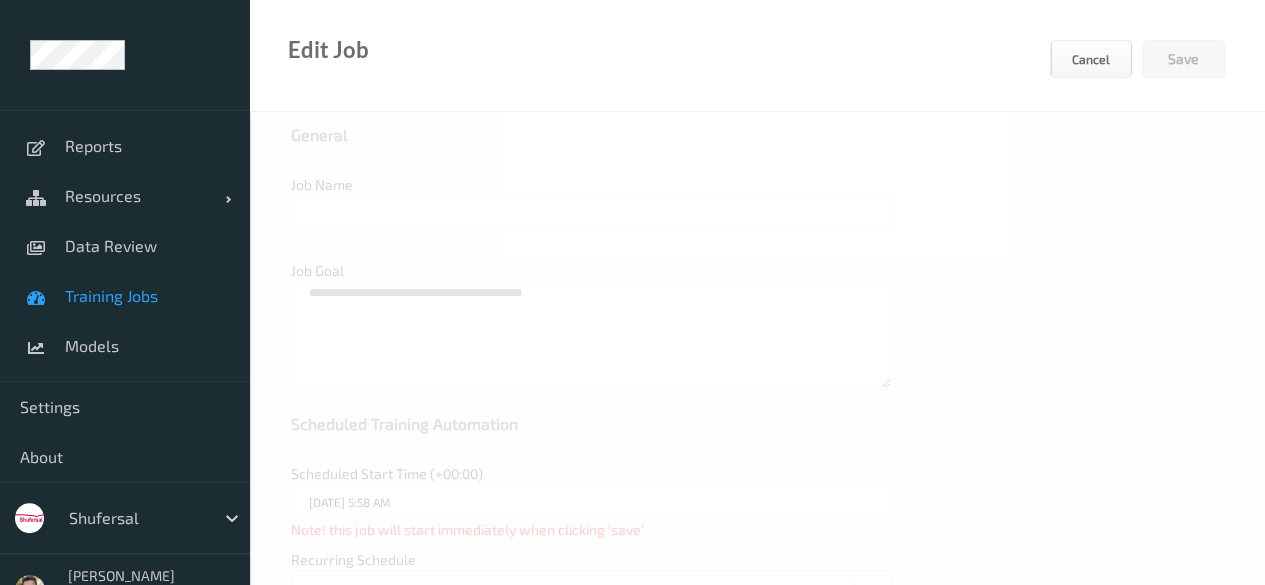 scroll, scrollTop: 30, scrollLeft: 0, axis: vertical 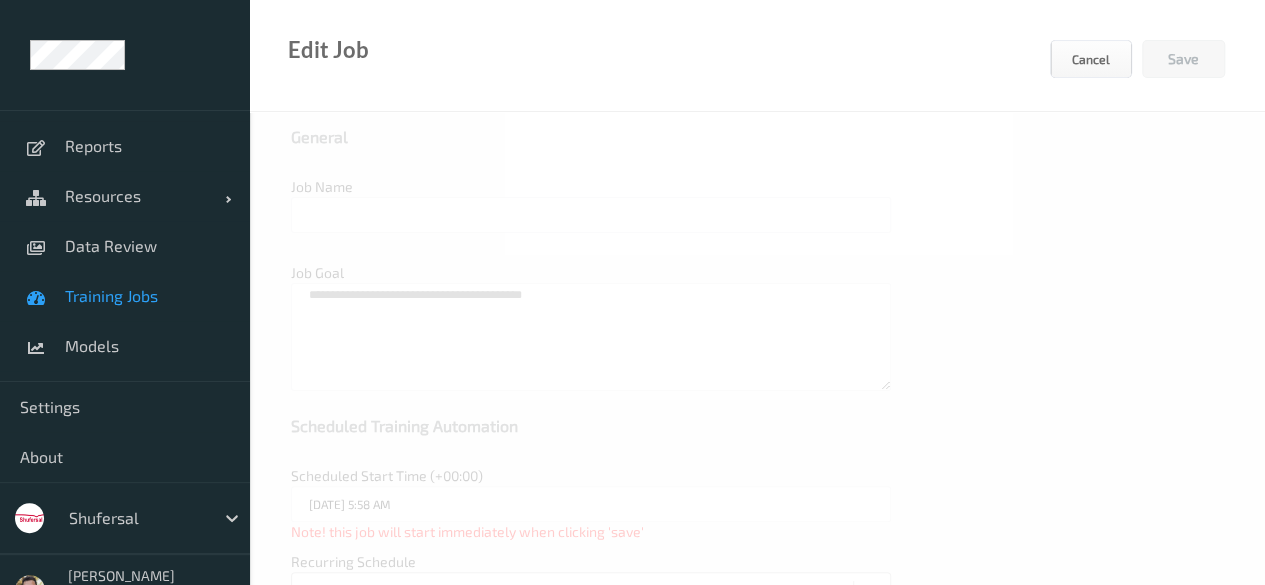 type on "Shufersal - 60 Sites Training - Batch 55 scales + SCO" 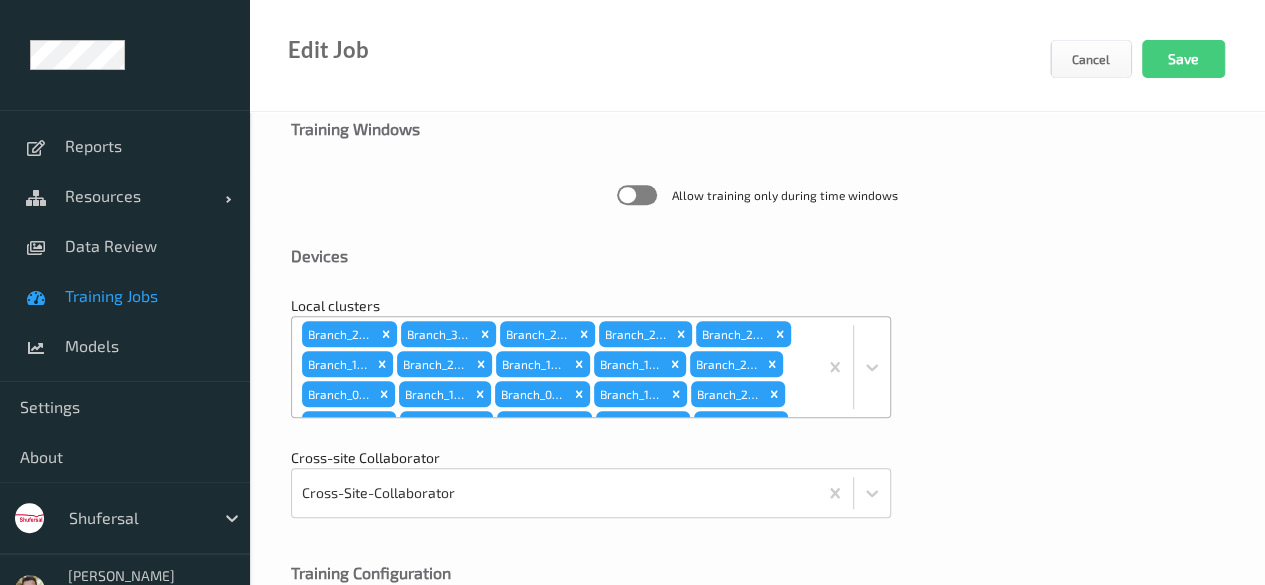 scroll, scrollTop: 594, scrollLeft: 0, axis: vertical 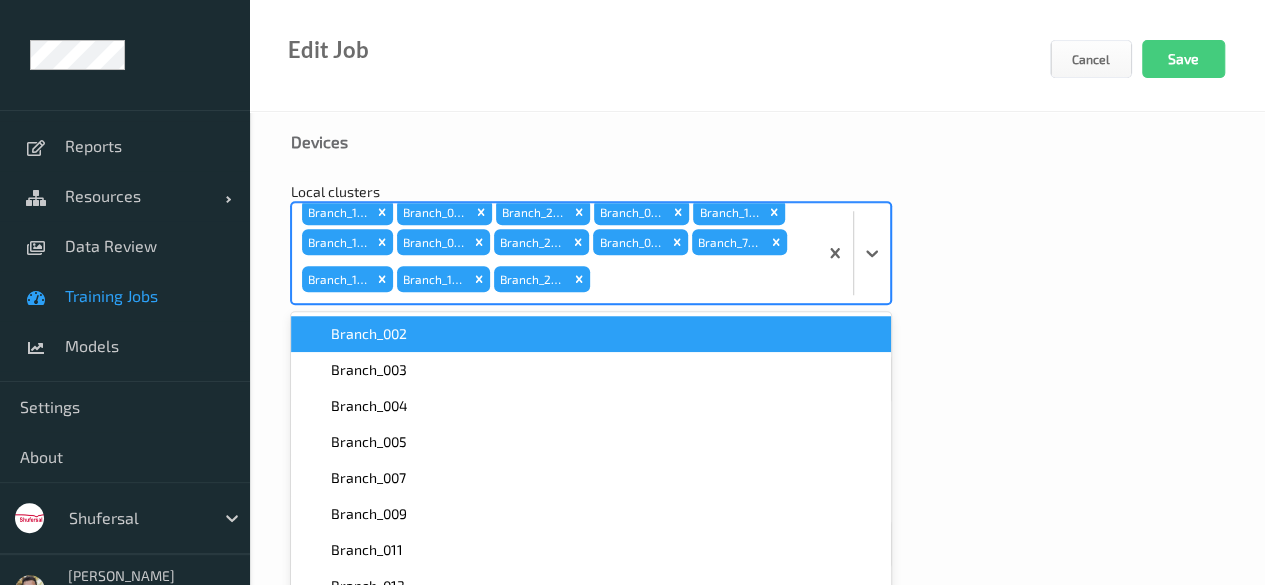 click on "option Branch_002 focused, 1 of 140. 140 results available. Use Up and Down to choose options, press Enter to select the currently focused option, press Escape to exit the menu, press Tab to select the option and exit the menu. Branch_282 Branch_339 Branch_283 Branch_241 Branch_290 Branch_118 Branch_269 Branch_180 Branch_123 Branch_214 Branch_091 Branch_114 Branch_068 Branch_166 Branch_227 Branch_144 Branch_128 Branch_245 Branch_076 Branch_106 Branch_057 Branch_122 Branch_249 Branch_297 Branch_396 Branch_101 Branch_095 Branch_267 Branch_069 Branch_181 Branch_121 Branch_001 Branch_209 Branch_035 Branch_790 Branch_110 Branch_103 Branch_244    Branch_002    Branch_003    Branch_004    Branch_005    Branch_007    Branch_009    Branch_011    Branch_013    Branch_014    Branch_017    Branch_018    Branch_019    Branch_020    Branch_022    Branch_023    Branch_024    Branch_027    Branch_028    Branch_030    Branch_032    Branch_033" at bounding box center (591, 253) 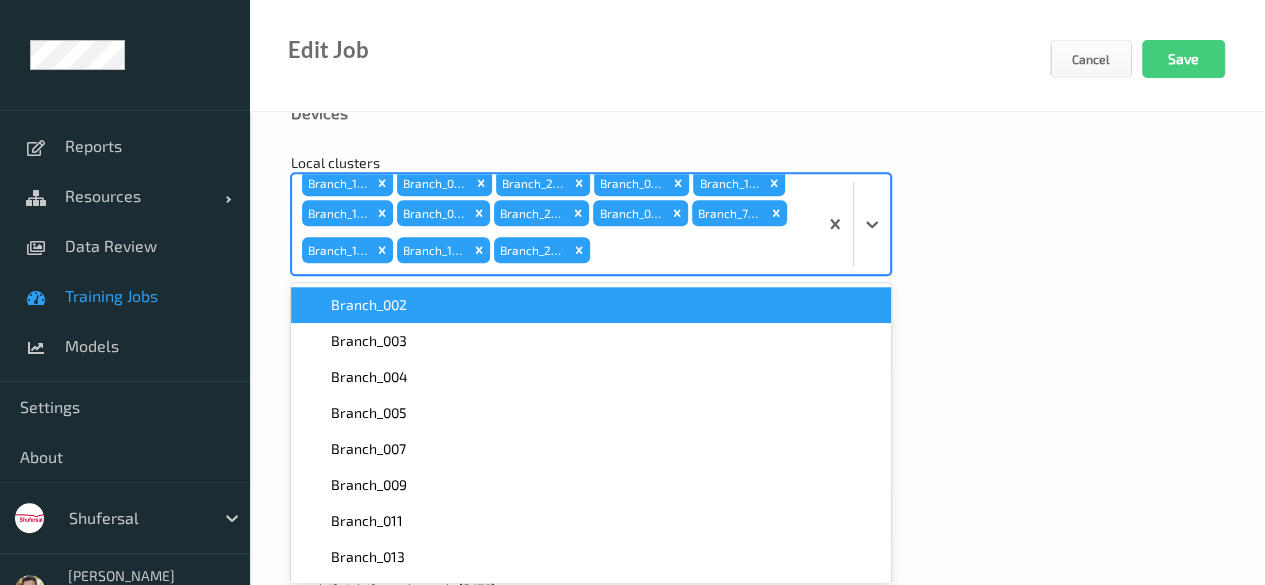scroll, scrollTop: 740, scrollLeft: 0, axis: vertical 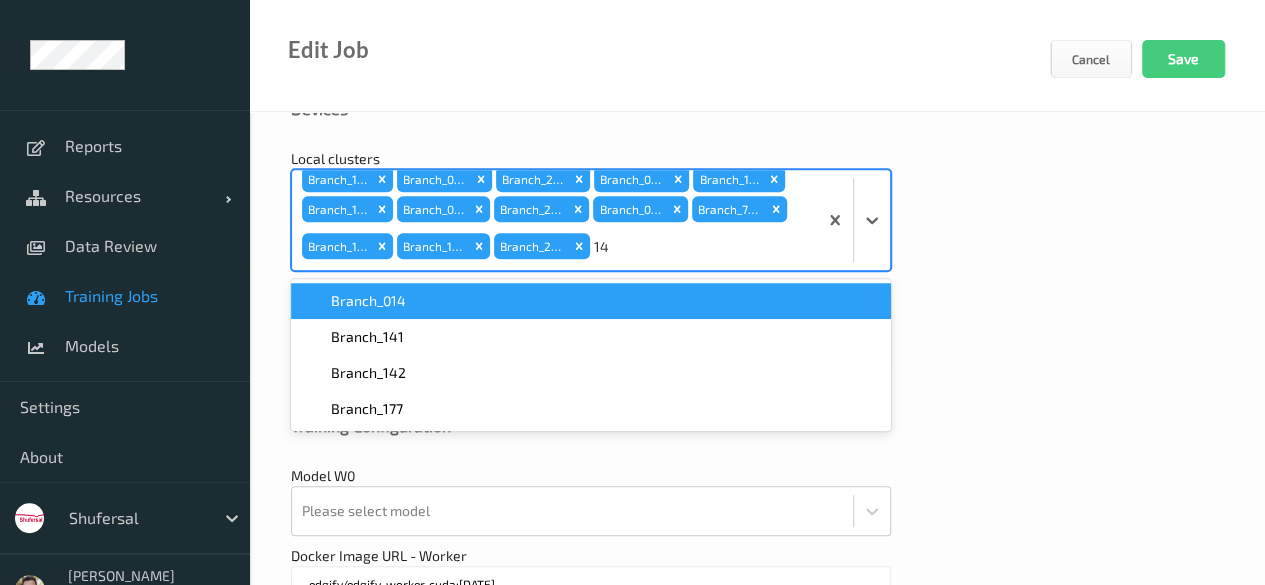 type on "1" 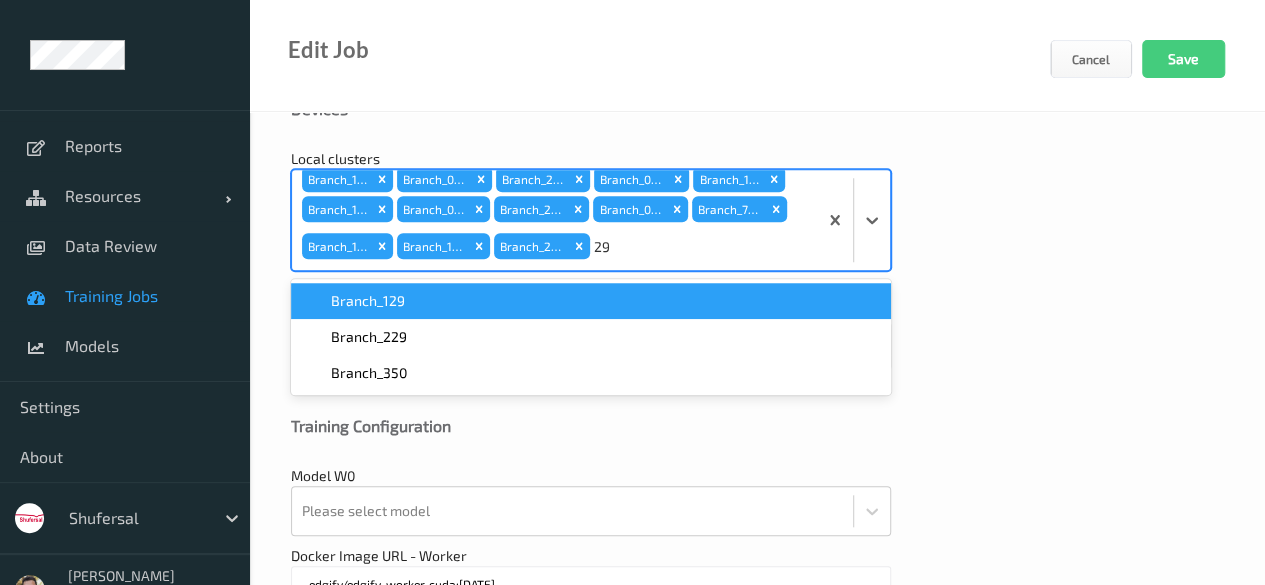 type on "2" 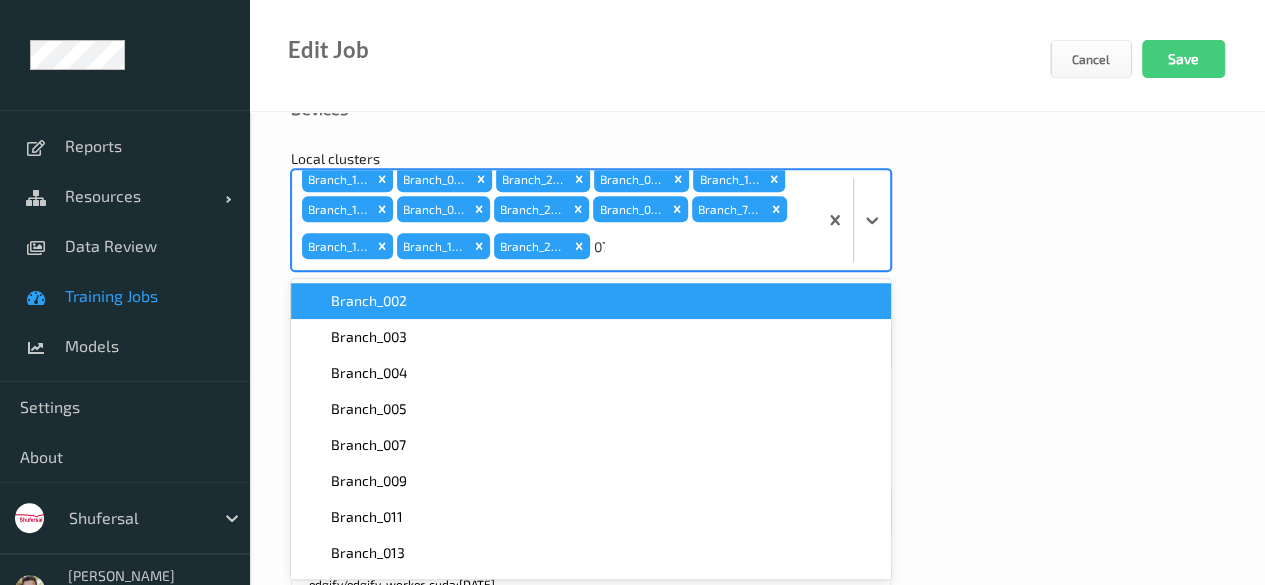 type on "070" 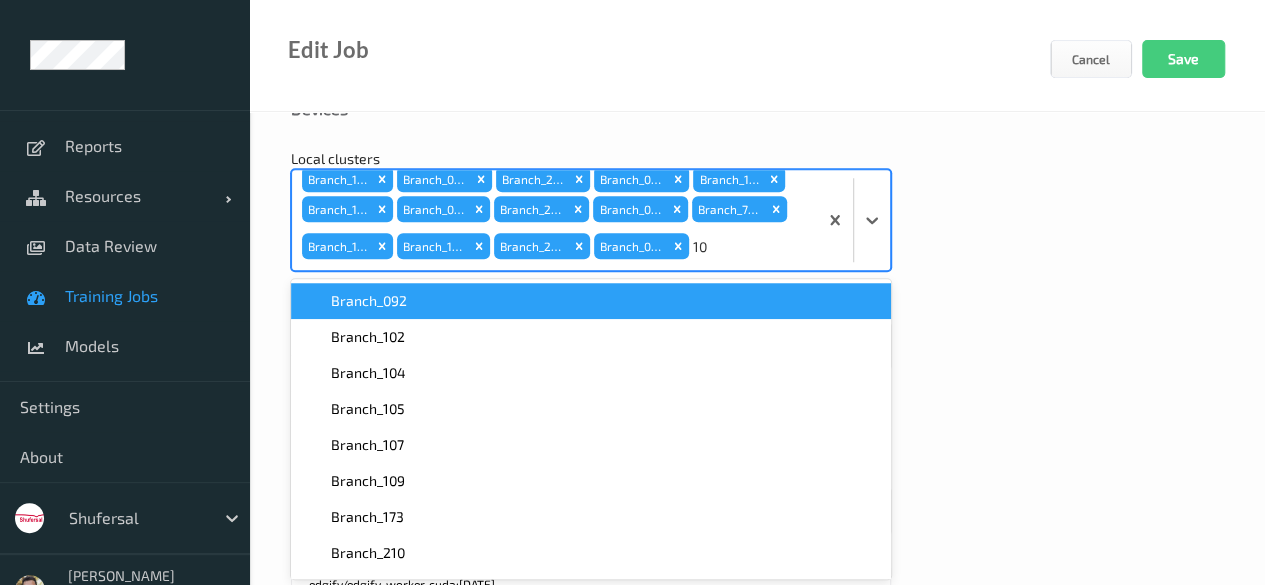 type on "1" 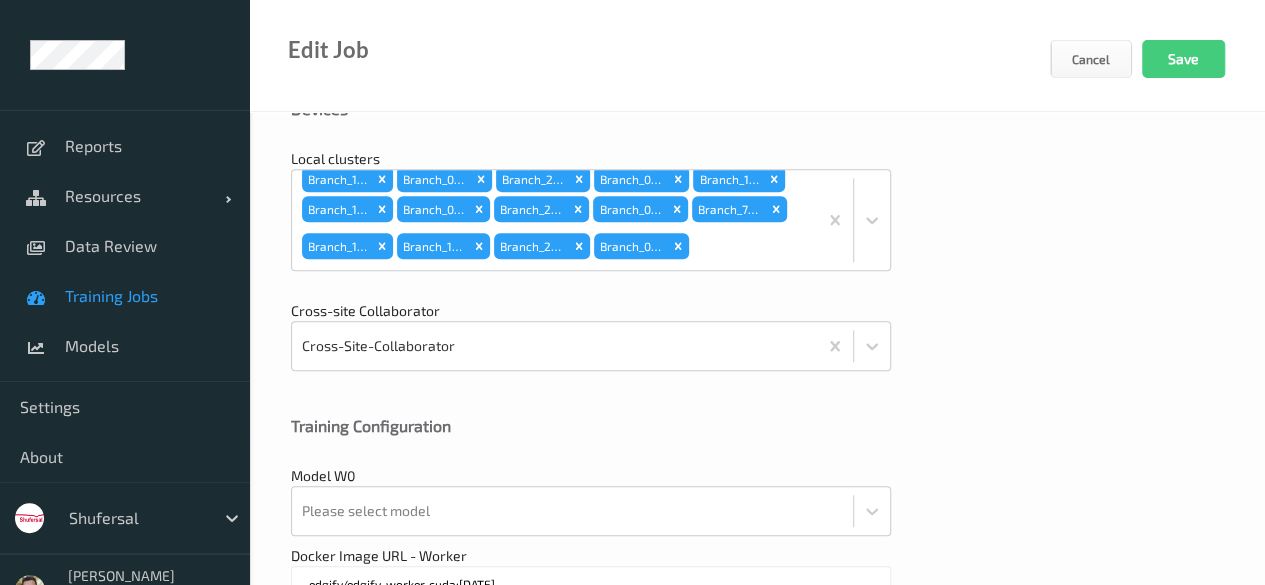 click on "Local clusters Branch_282 Branch_339 Branch_283 Branch_241 Branch_290 Branch_118 Branch_269 Branch_180 Branch_123 Branch_214 Branch_091 Branch_114 Branch_068 Branch_166 Branch_227 Branch_144 Branch_128 Branch_245 Branch_076 Branch_106 Branch_057 Branch_122 Branch_249 Branch_297 Branch_396 Branch_101 Branch_095 Branch_267 Branch_069 Branch_181 Branch_121 Branch_001 Branch_209 Branch_035 Branch_790 Branch_110 Branch_103 Branch_244 Branch_070" at bounding box center [757, 220] 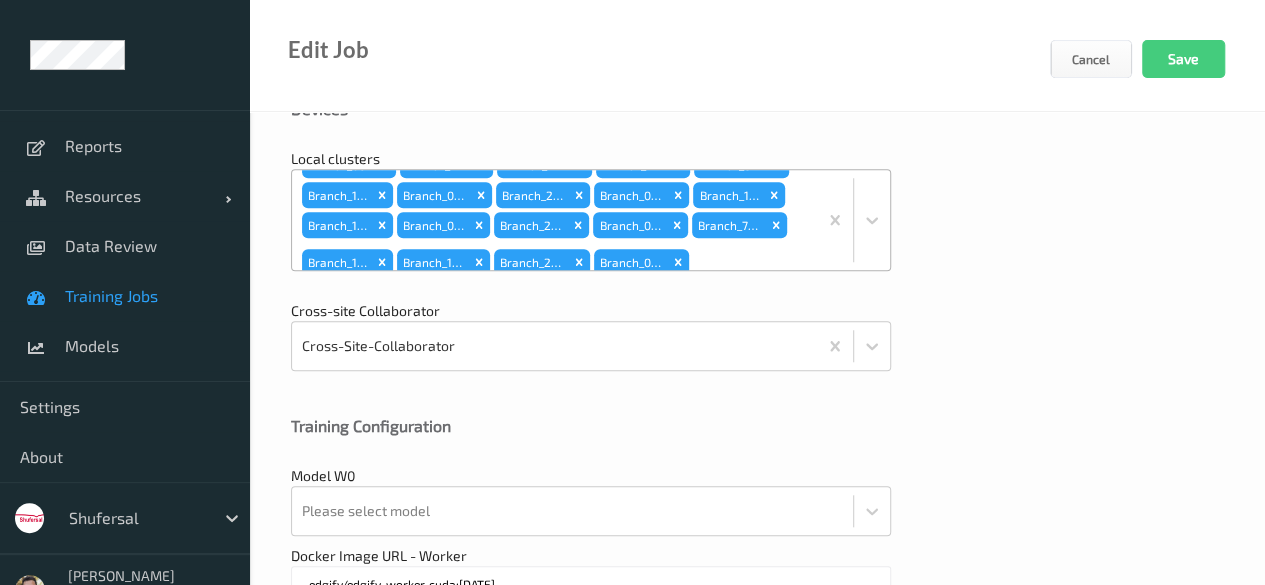 scroll, scrollTop: 158, scrollLeft: 0, axis: vertical 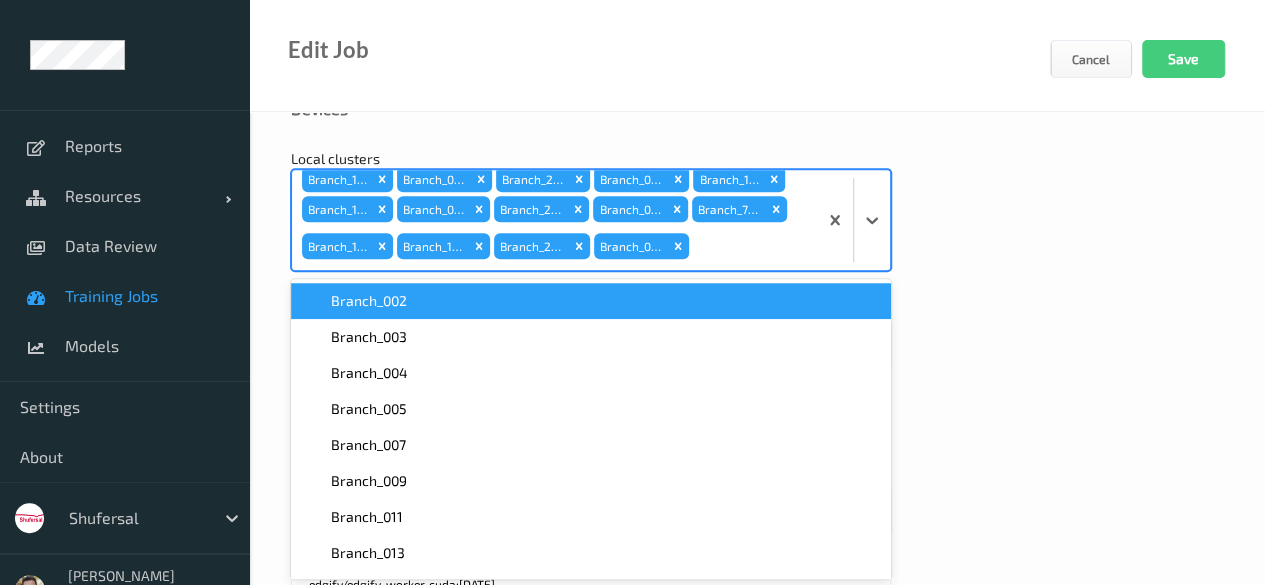 click at bounding box center (750, 246) 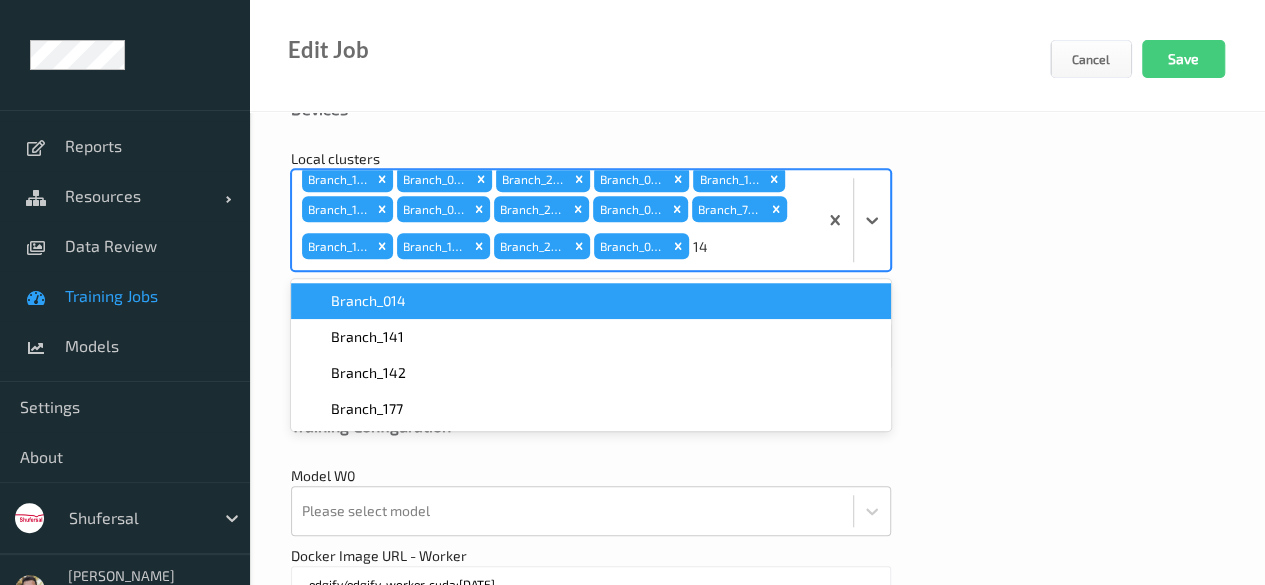 type on "1" 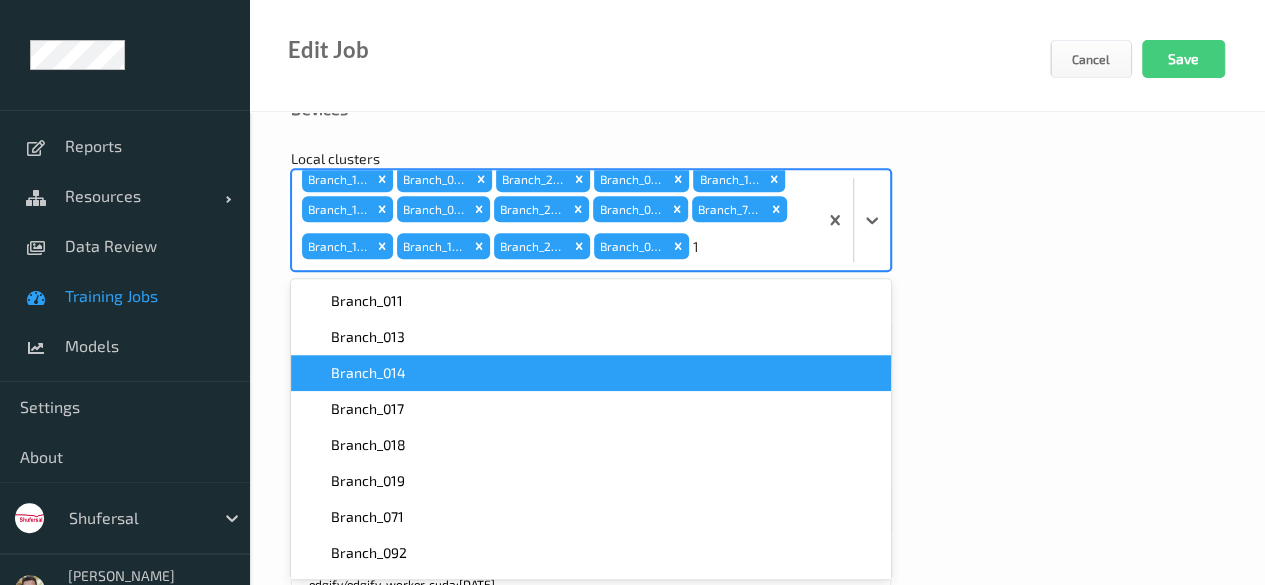 type 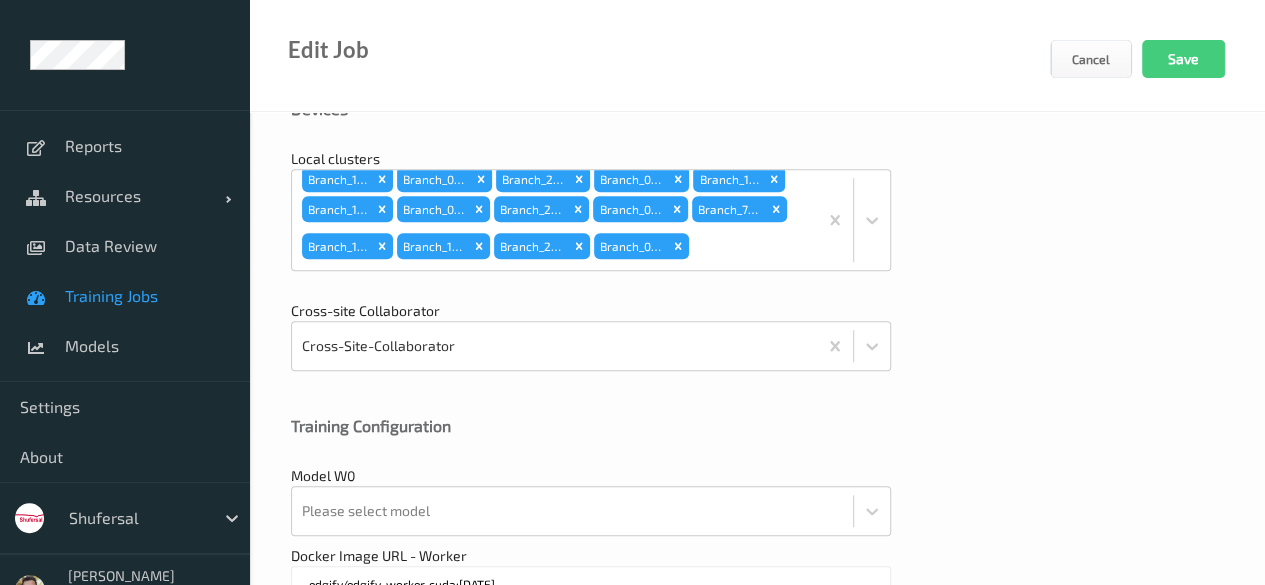 click on "Local clusters Branch_282 Branch_339 Branch_283 Branch_241 Branch_290 Branch_118 Branch_269 Branch_180 Branch_123 Branch_214 Branch_091 Branch_114 Branch_068 Branch_166 Branch_227 Branch_144 Branch_128 Branch_245 Branch_076 Branch_106 Branch_057 Branch_122 Branch_249 Branch_297 Branch_396 Branch_101 Branch_095 Branch_267 Branch_069 Branch_181 Branch_121 Branch_001 Branch_209 Branch_035 Branch_790 Branch_110 Branch_103 Branch_244 Branch_070" at bounding box center [757, 220] 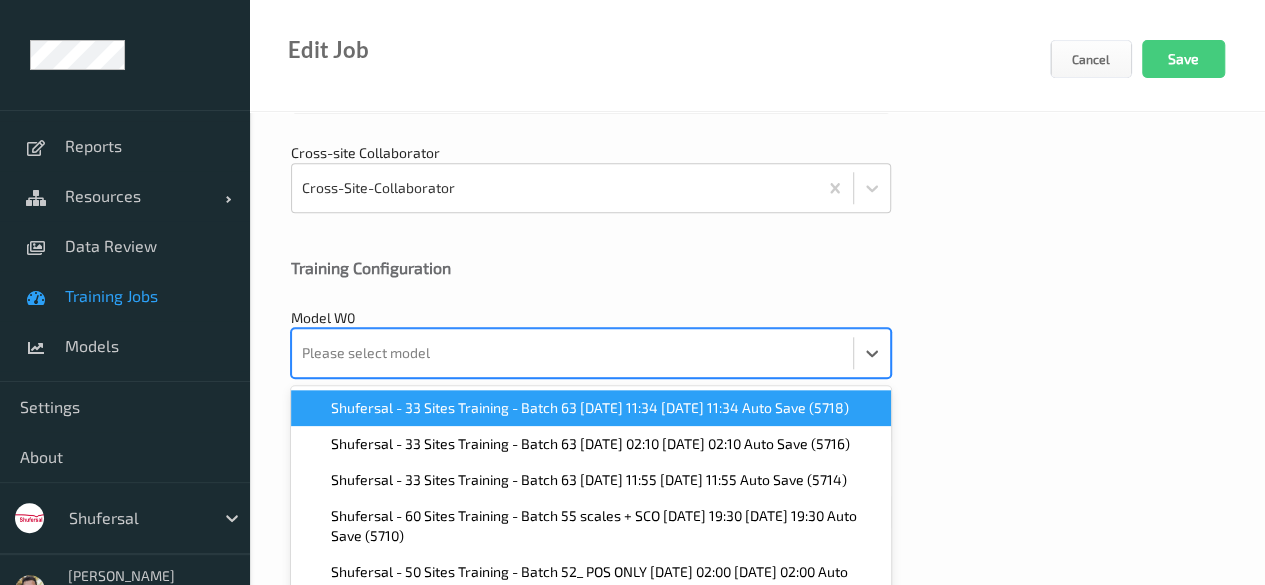 click on "option Shufersal - 33 Sites Training - Batch 63  [DATE] 11:34 [DATE] 11:34 Auto Save (5718) focused, 1 of 716. 716 results available. Use Up and Down to choose options, press Enter to select the currently focused option, press Escape to exit the menu, press Tab to select the option and exit the menu. Please select model    Shufersal - 33 Sites Training - Batch 63  [DATE] 11:34 [DATE] 11:34 Auto Save (5718)    Shufersal - 33 Sites Training - Batch 63  [DATE] 02:10 [DATE] 02:10 Auto Save (5716)    Shufersal - 33 Sites Training - Batch 63  [DATE] 11:55 [DATE] 11:55 Auto Save (5714)    Shufersal - 60 Sites Training - Batch 55 scales + SCO [DATE] 19:30 [DATE] 19:30 Auto Save (5710)    Shufersal - 50 Sites Training - Batch 52_ POS ONLY [DATE] 02:00 [DATE] 02:00 Auto Save (5708)    Shufersal - 1 Yesh store [DATE] 22:30 [DATE] 22:30 Auto Save (5705)       Shufersal - 1 Yesh store [DATE] 22:30 [DATE] 22:30 Auto Save (5678)" at bounding box center [591, 353] 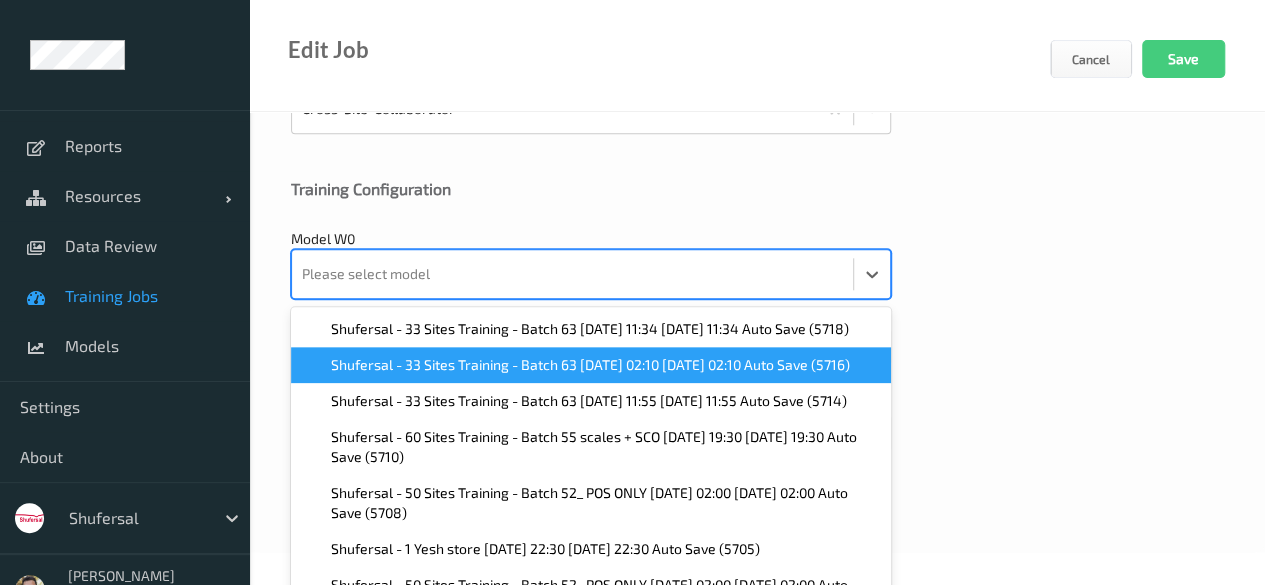 scroll, scrollTop: 996, scrollLeft: 0, axis: vertical 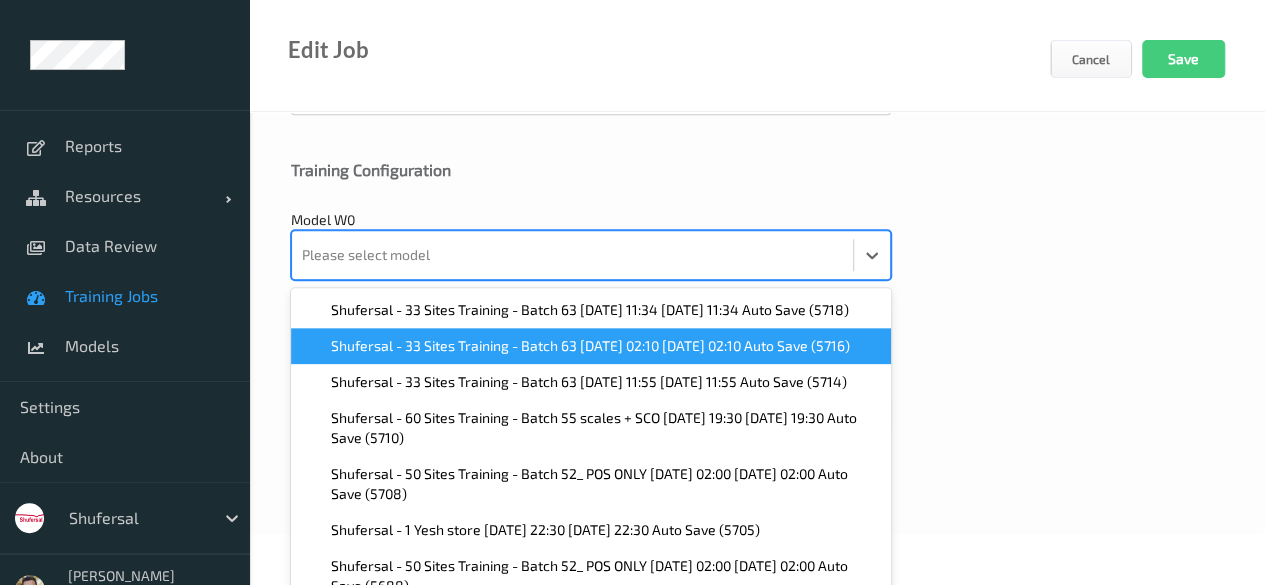 click on "Shufersal - 33 Sites Training - Batch 63  [DATE] 02:10 [DATE] 02:10 Auto Save (5716)" at bounding box center (590, 346) 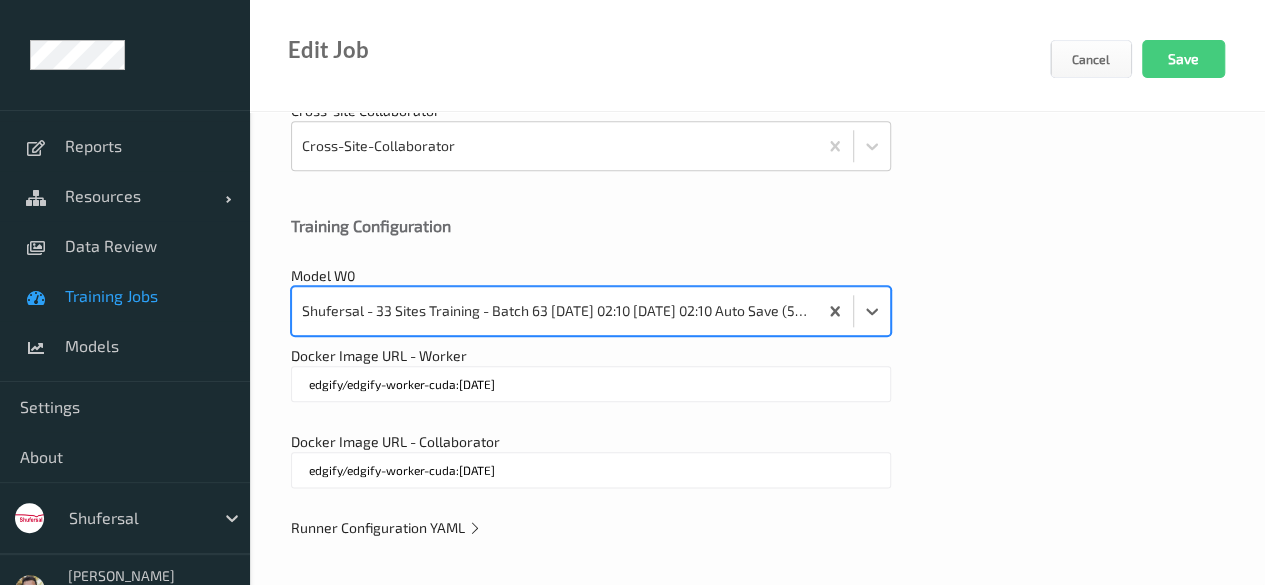 click on "Model W0 option Shufersal - 33 Sites Training - Batch 63  [DATE] 02:10 [DATE] 02:10 Auto Save (5716), selected.   Select is focused ,type to refine list, press Down to open the menu,  Shufersal - 33 Sites Training - Batch 63  [DATE] 02:10 [DATE] 02:10 Auto Save (5716)" at bounding box center (757, 301) 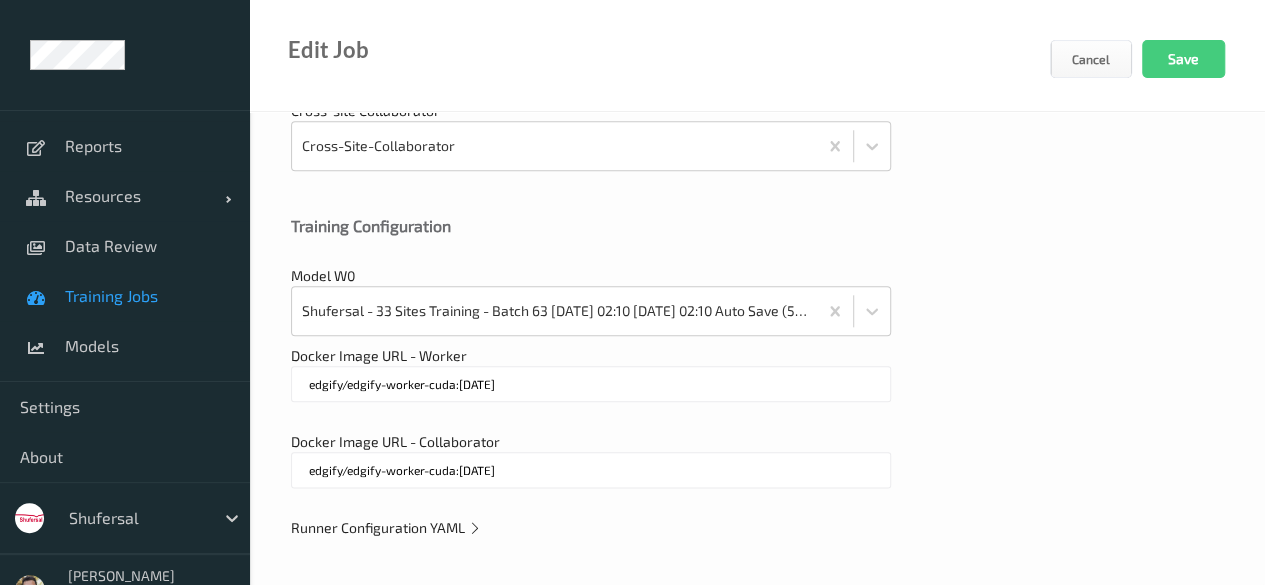 scroll, scrollTop: 940, scrollLeft: 0, axis: vertical 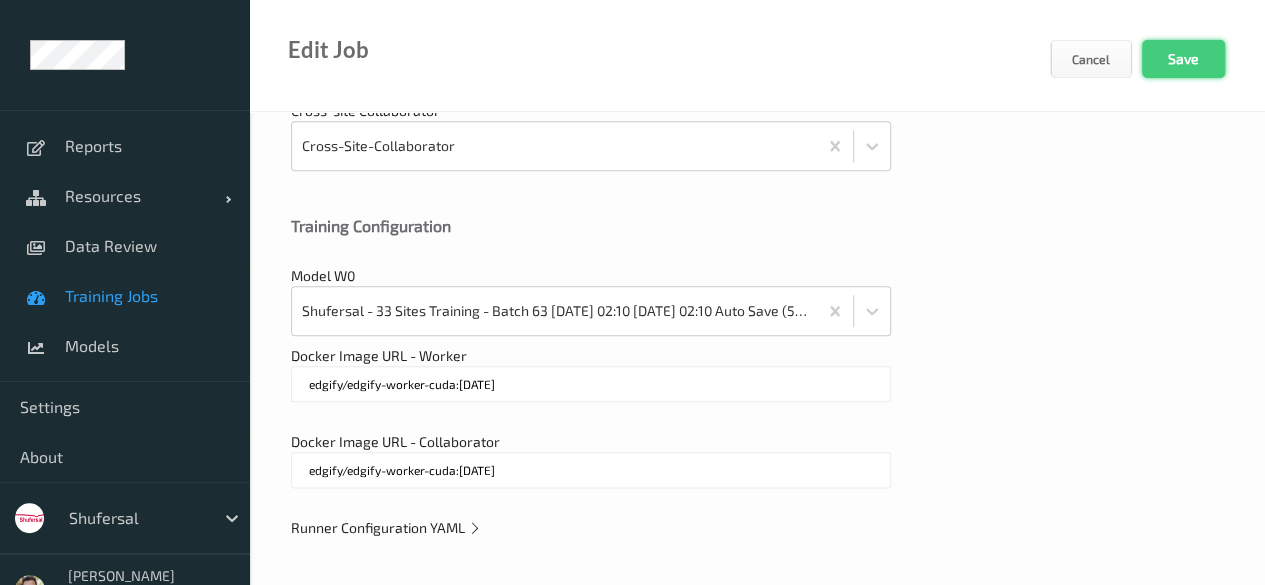 click on "Save" at bounding box center (1183, 59) 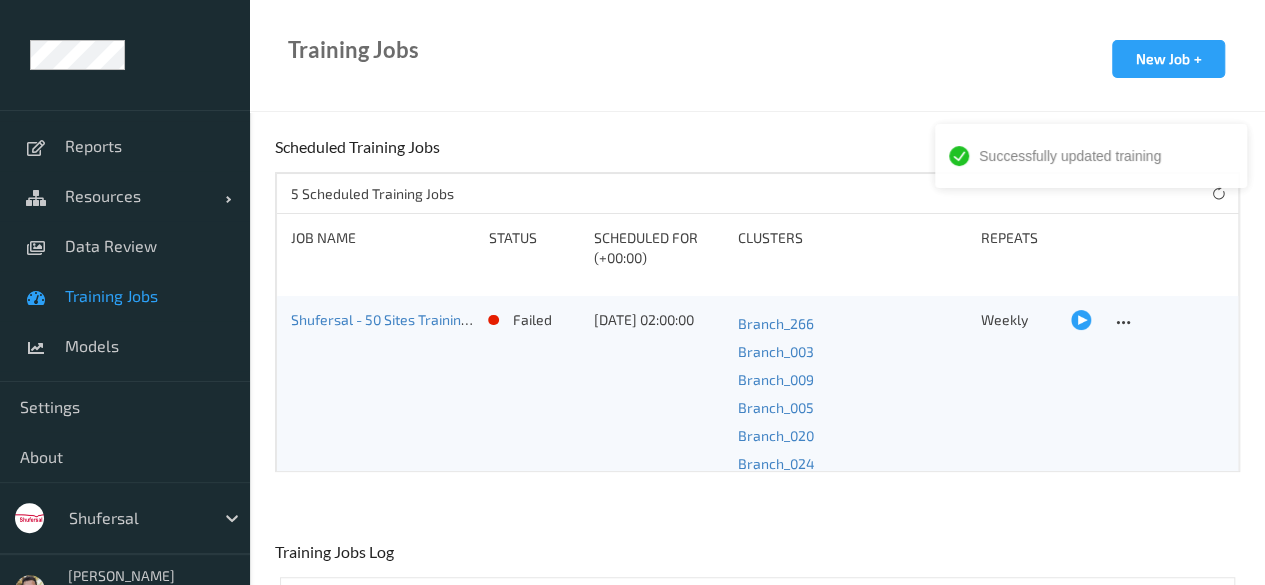 scroll, scrollTop: 0, scrollLeft: 0, axis: both 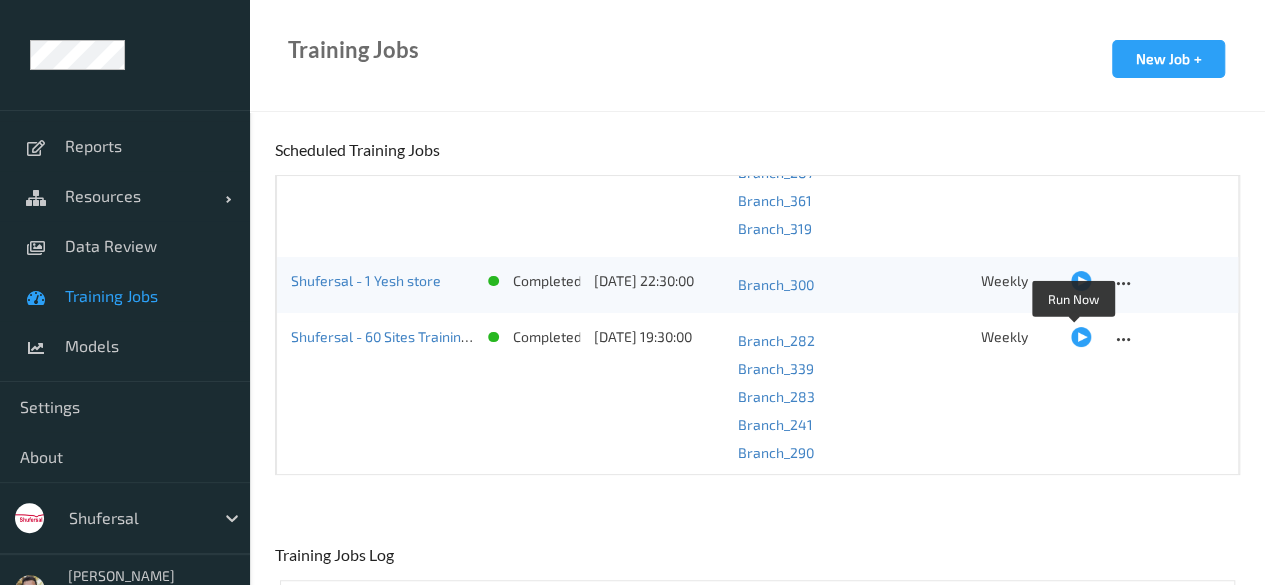 click at bounding box center (1081, 337) 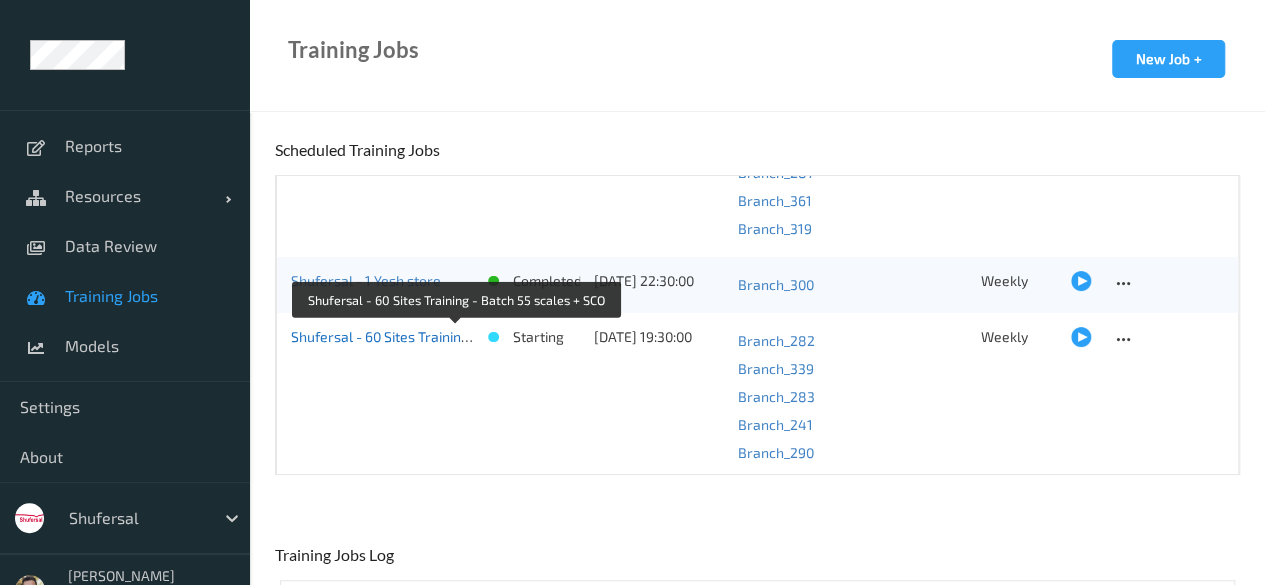 click on "Shufersal - 60 Sites Training - Batch 55 scales + SCO" at bounding box center (455, 336) 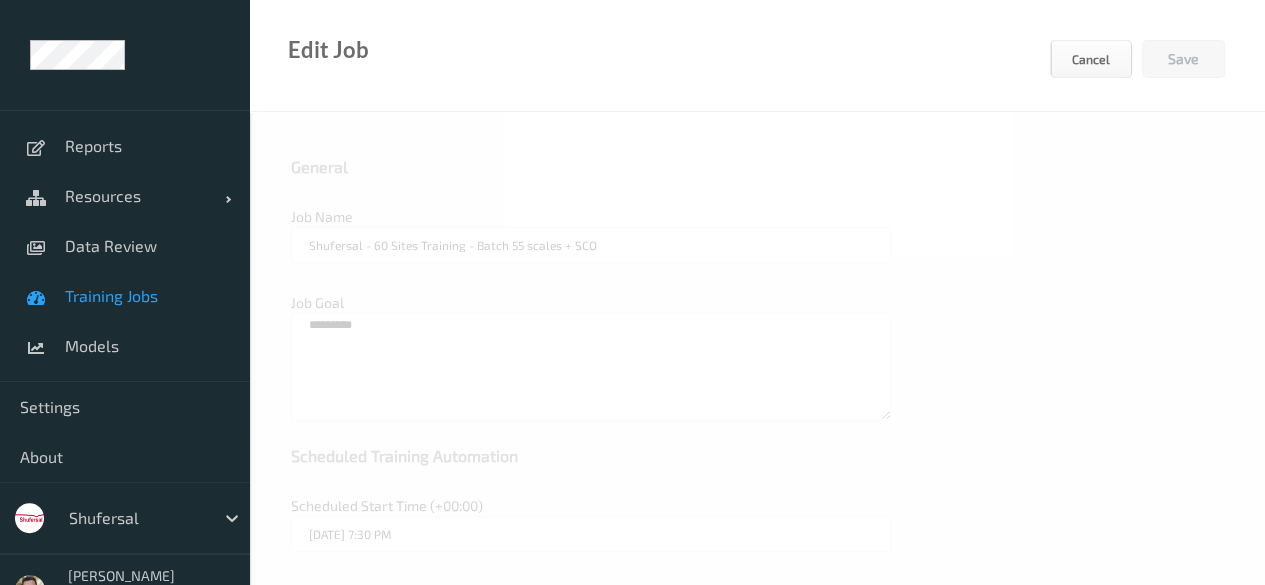 click on "Training Jobs" at bounding box center (147, 296) 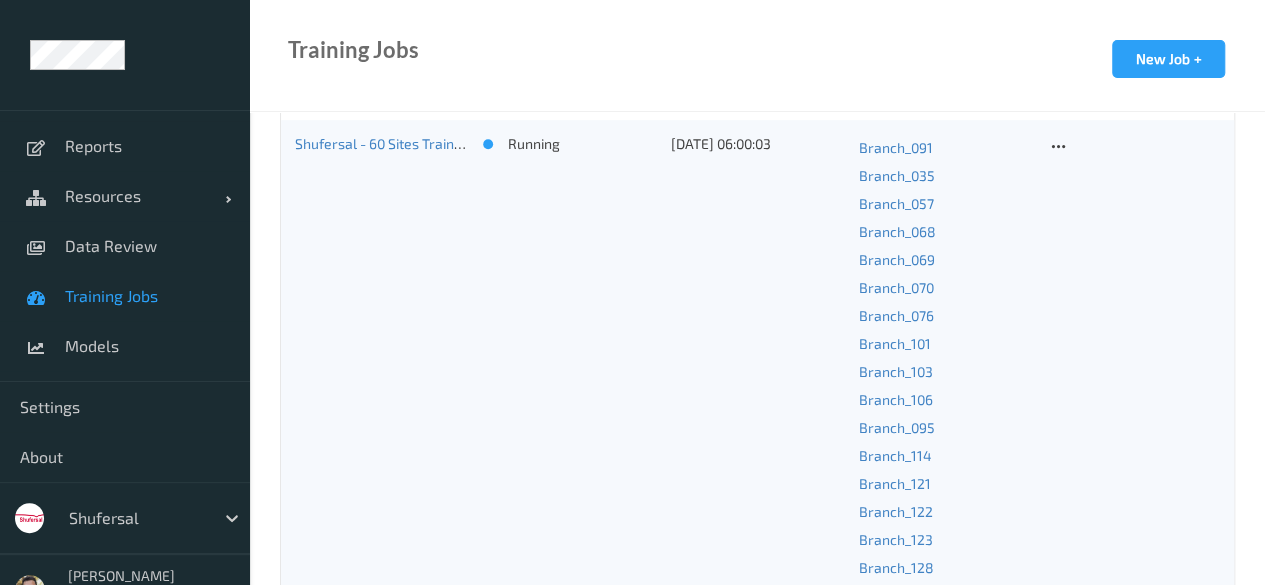 scroll, scrollTop: 641, scrollLeft: 0, axis: vertical 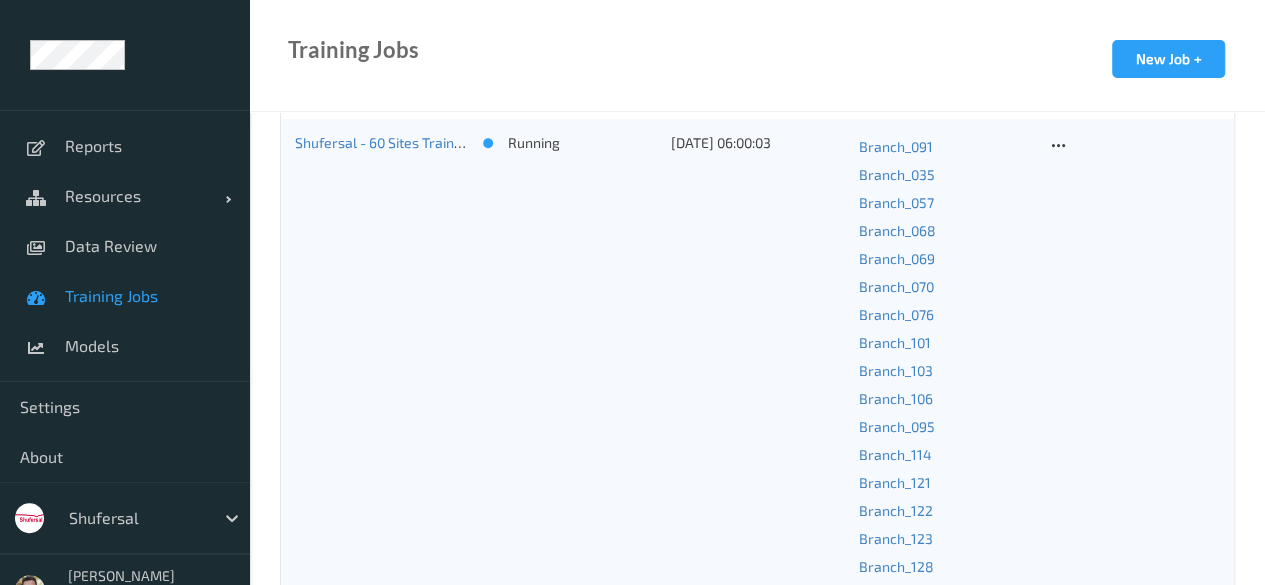 click on "Shufersal - 60 Sites Training - Batch 55 scales + SCO [DATE] 06:00" at bounding box center (382, 679) 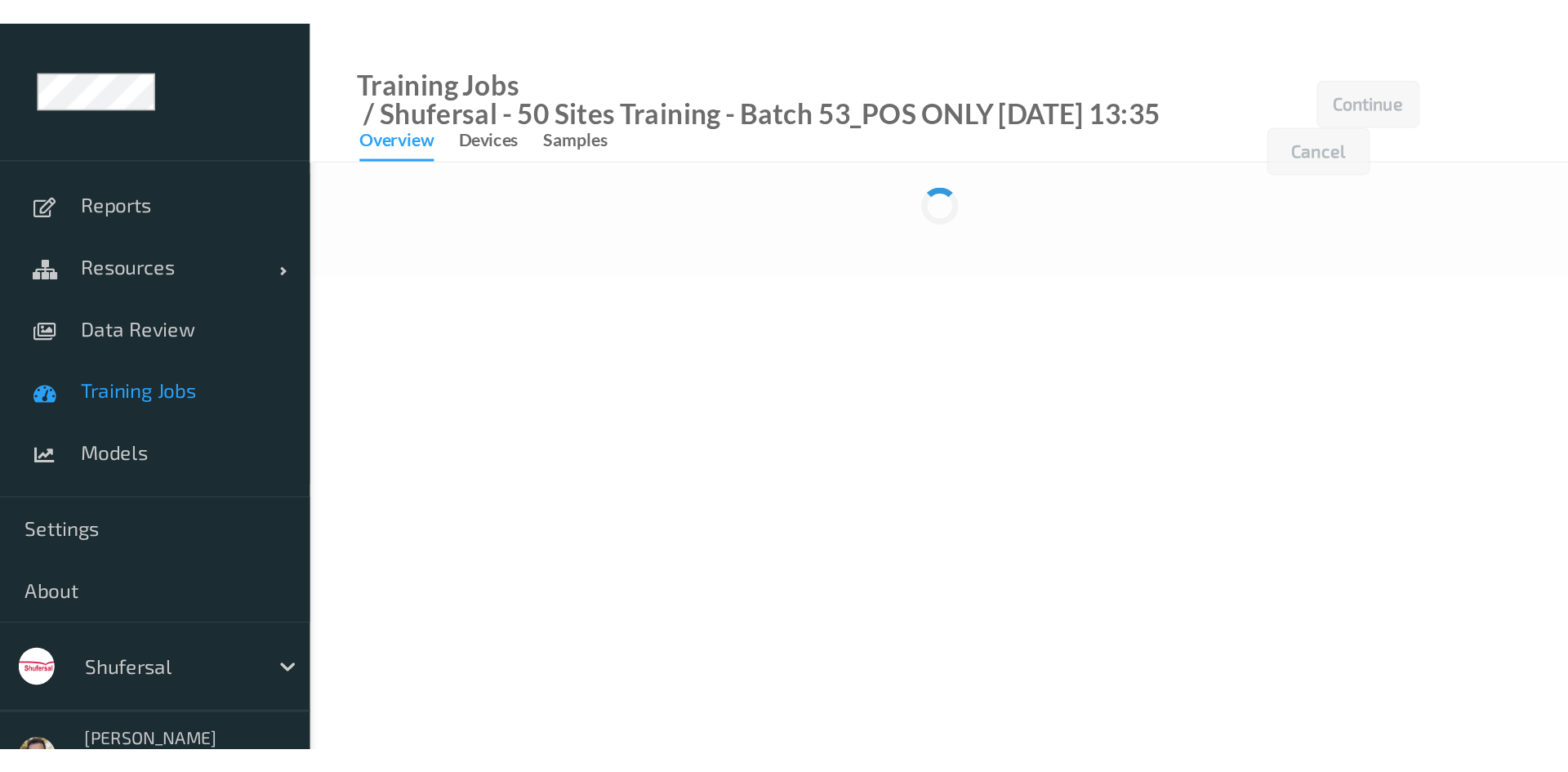 scroll, scrollTop: 0, scrollLeft: 0, axis: both 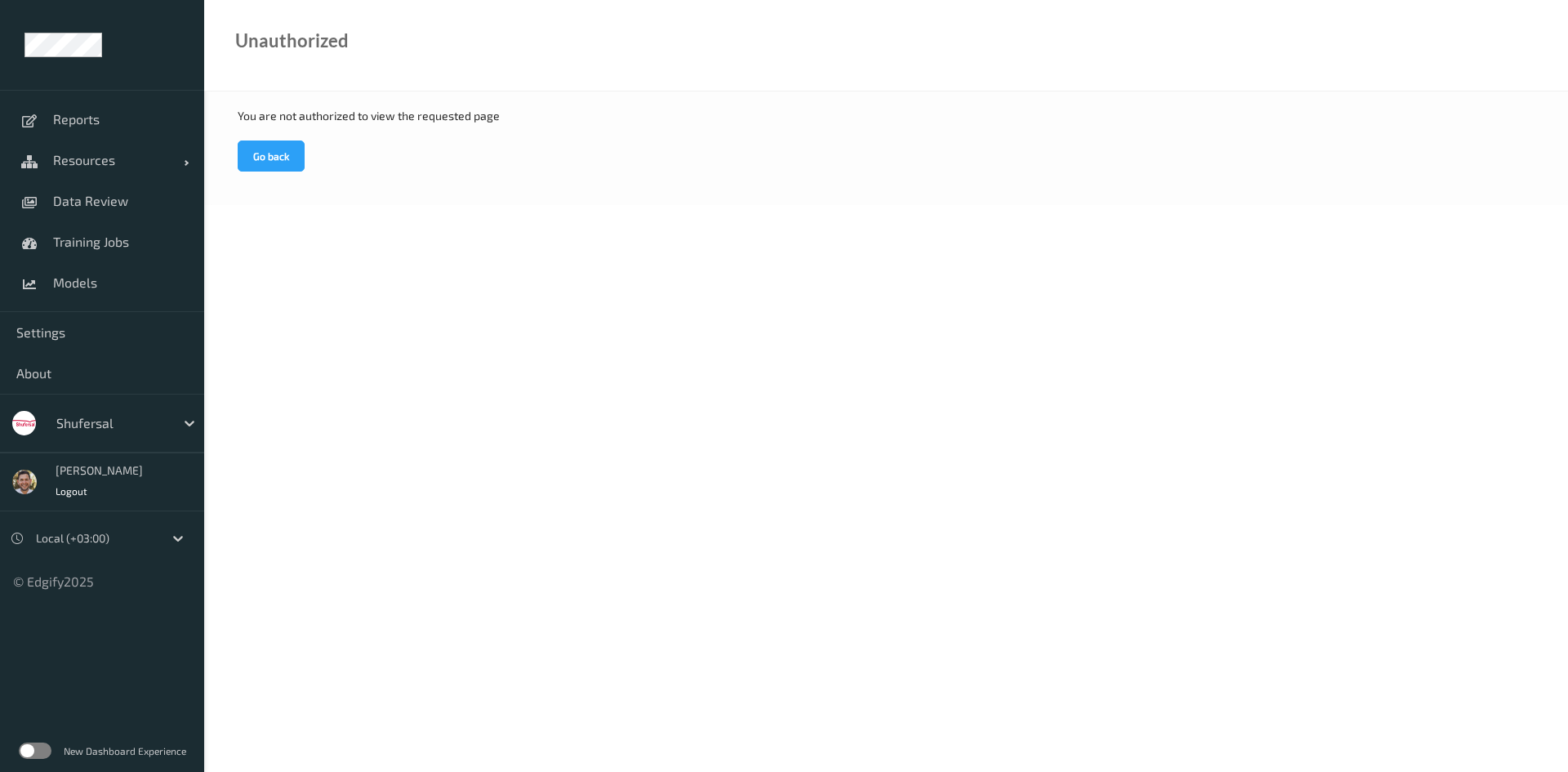 click at bounding box center [111, 423] 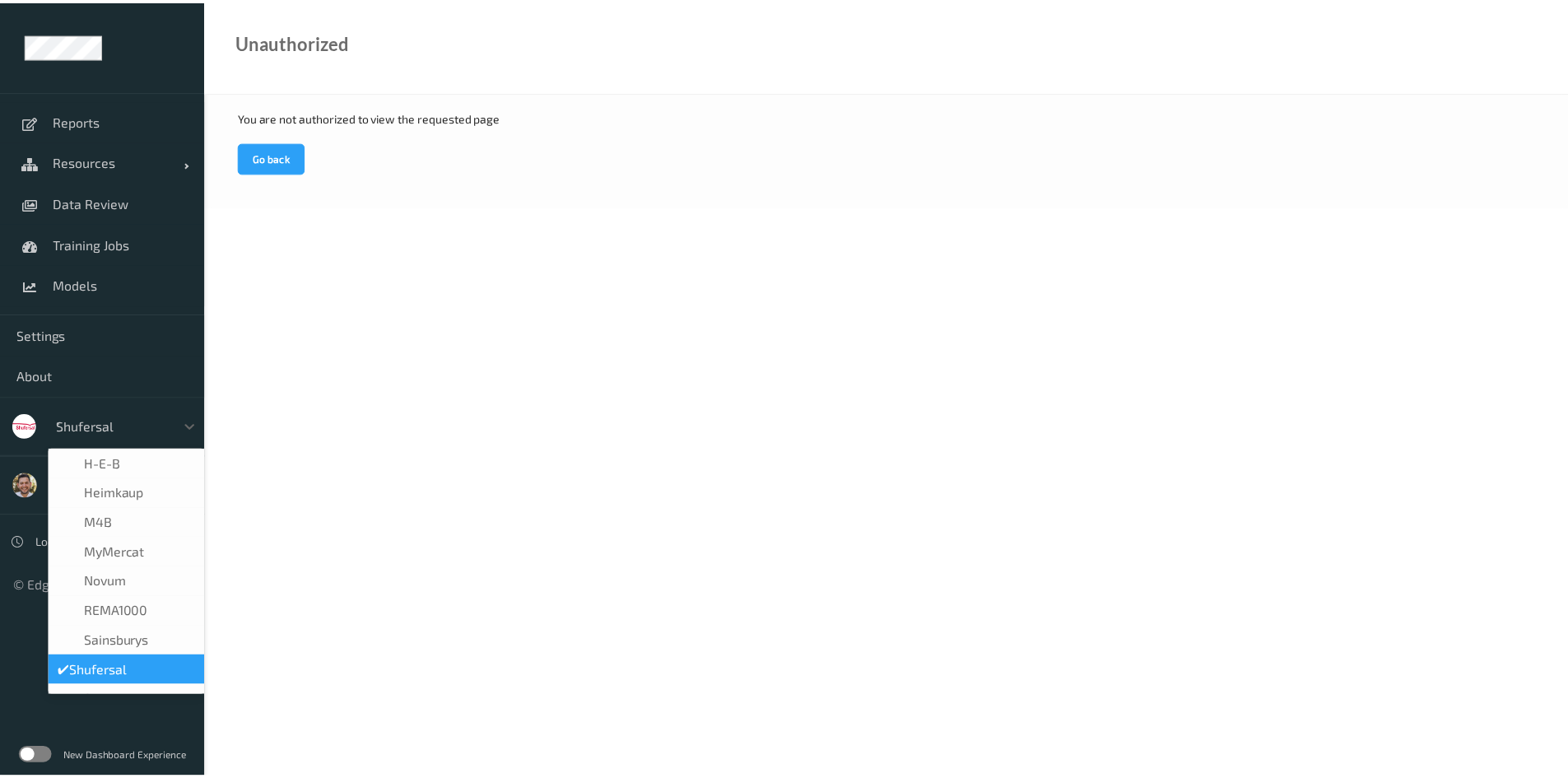 scroll, scrollTop: 0, scrollLeft: 0, axis: both 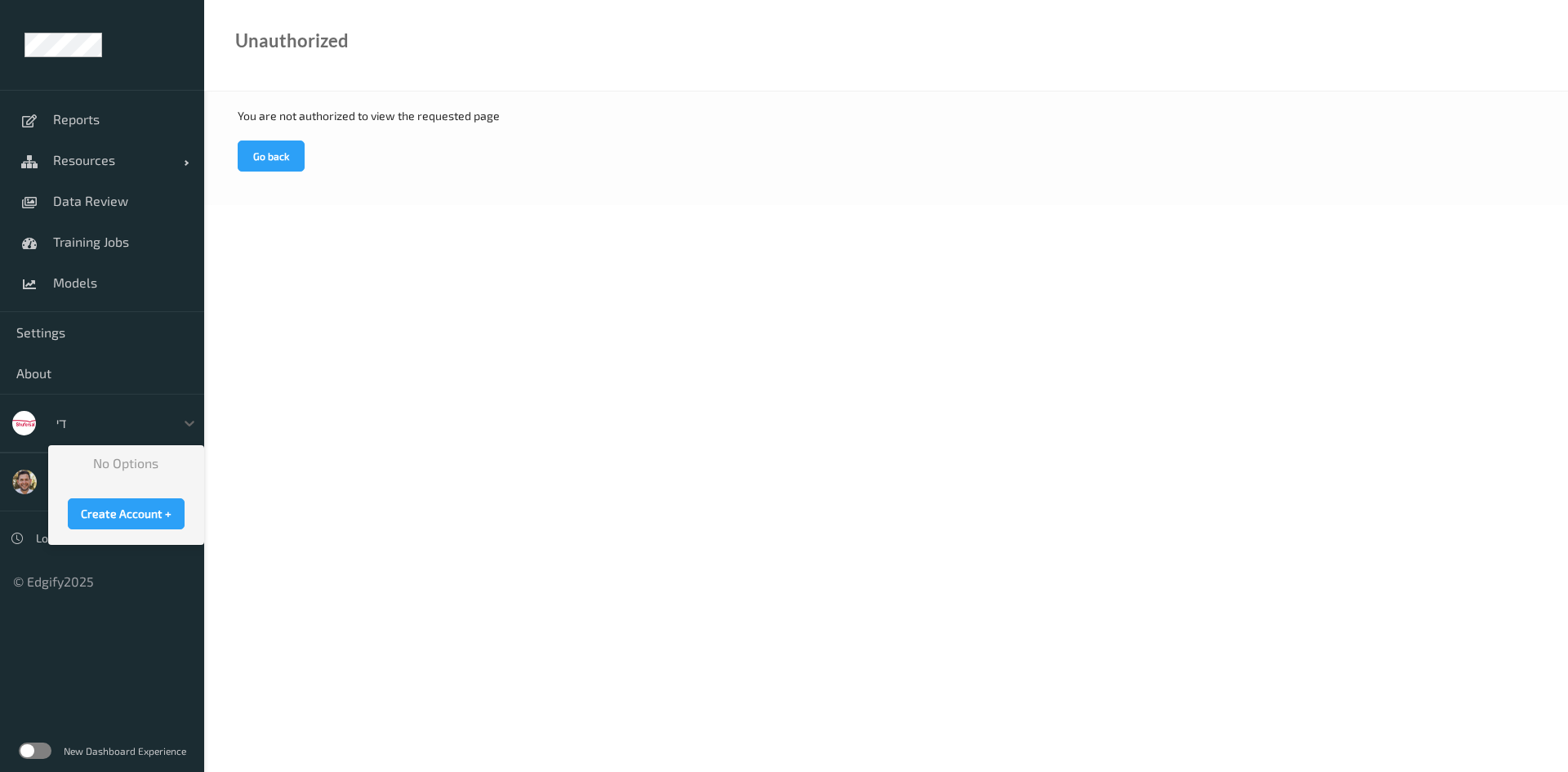 type on "ד" 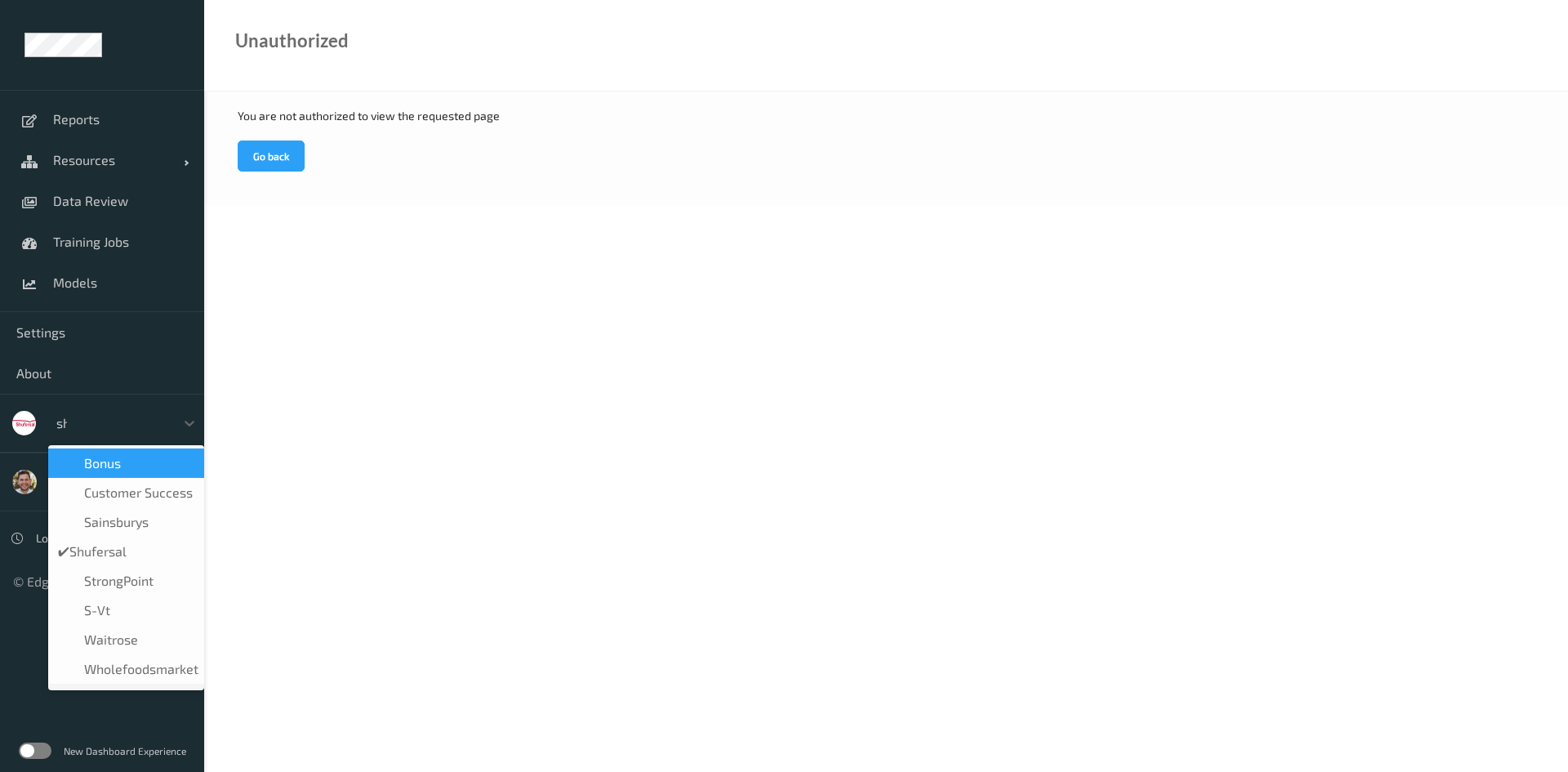 type on "shu" 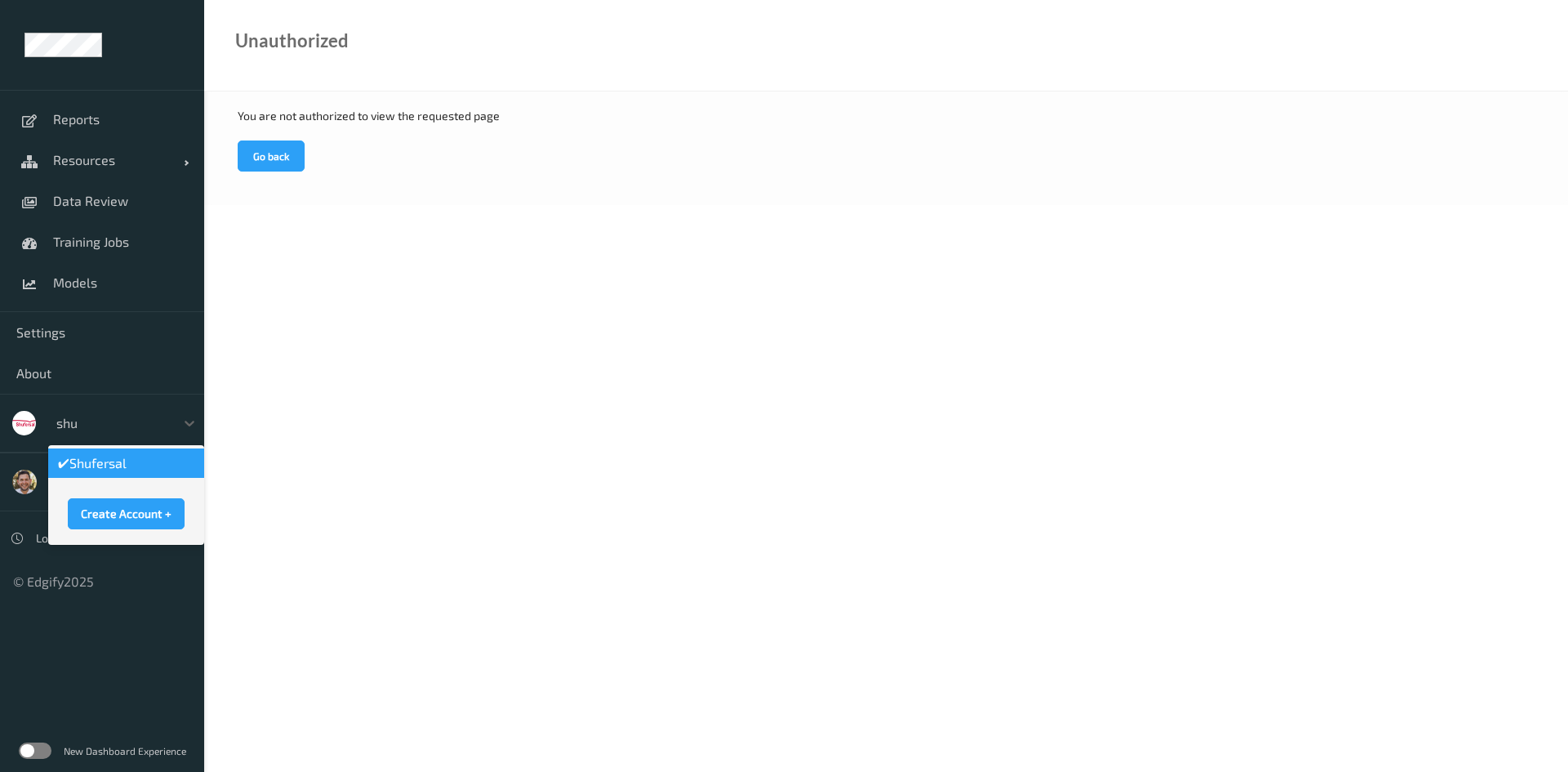 type 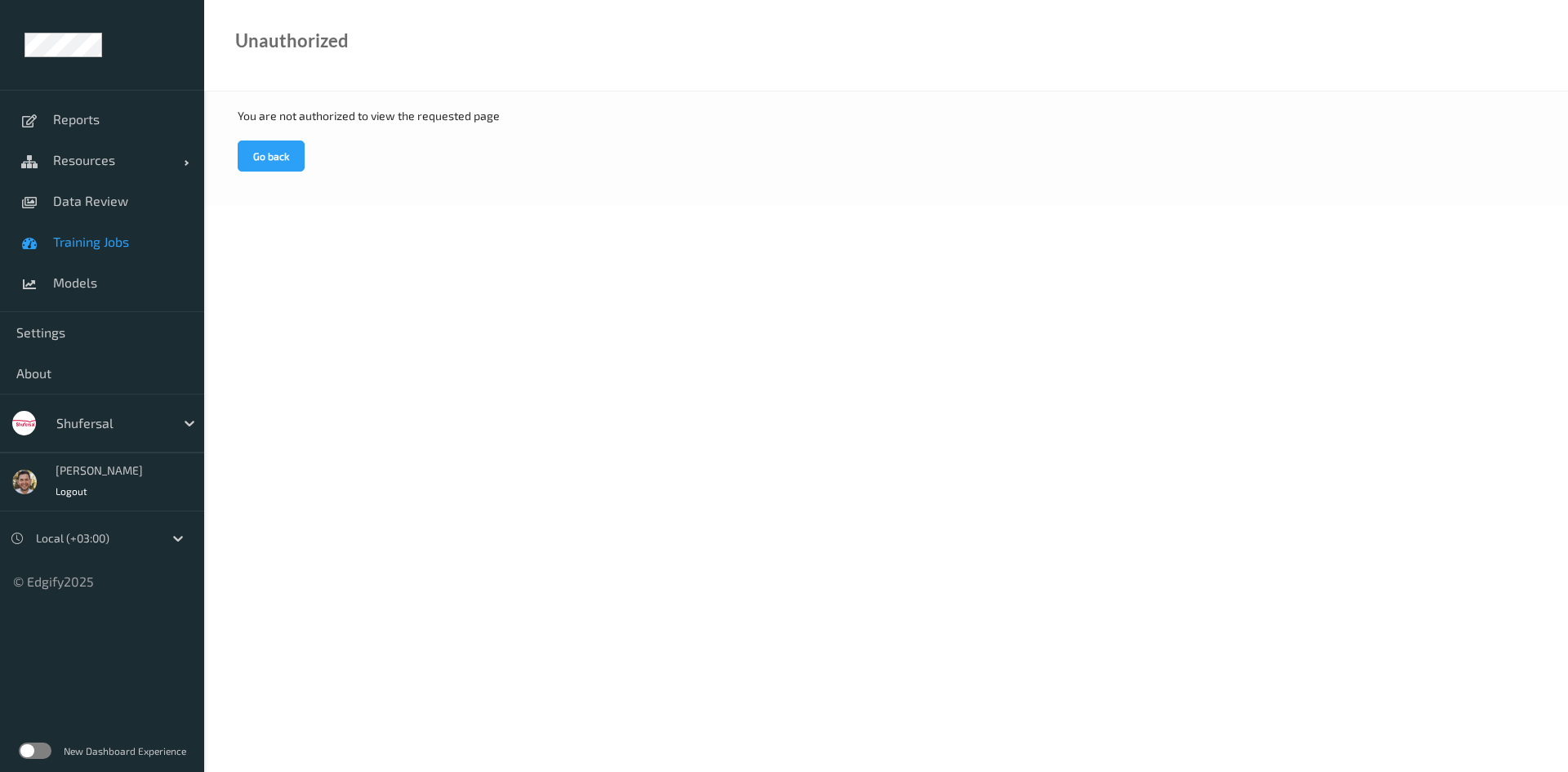 click on "Training Jobs" at bounding box center [120, 242] 